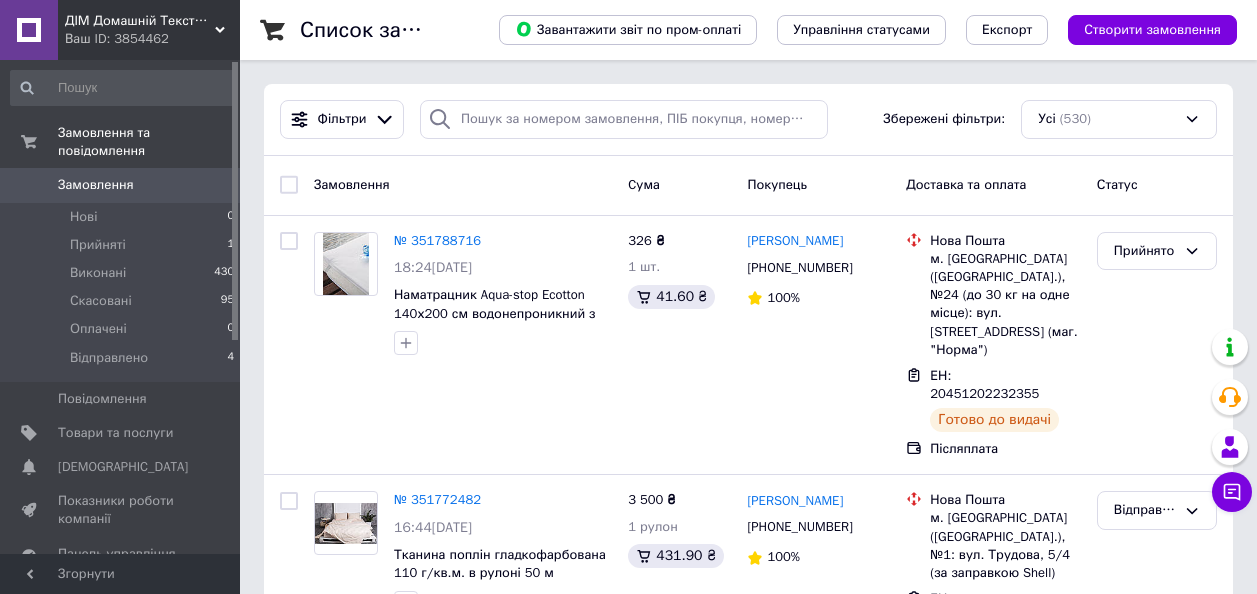 scroll, scrollTop: 0, scrollLeft: 0, axis: both 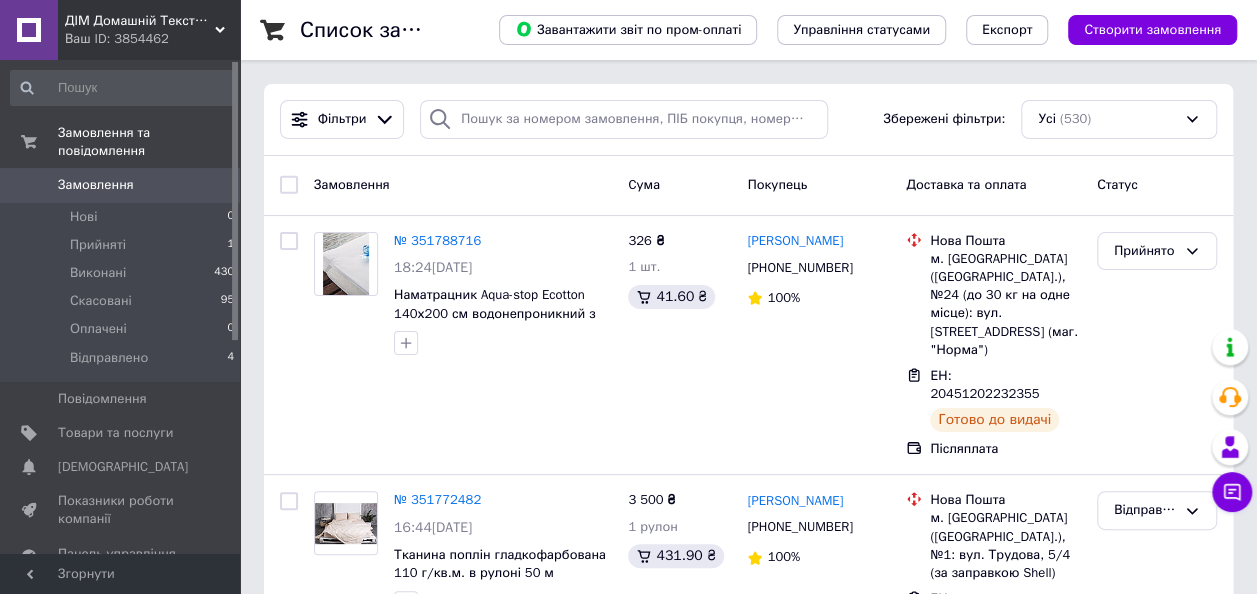 drag, startPoint x: 0, startPoint y: 0, endPoint x: 176, endPoint y: 162, distance: 239.20702 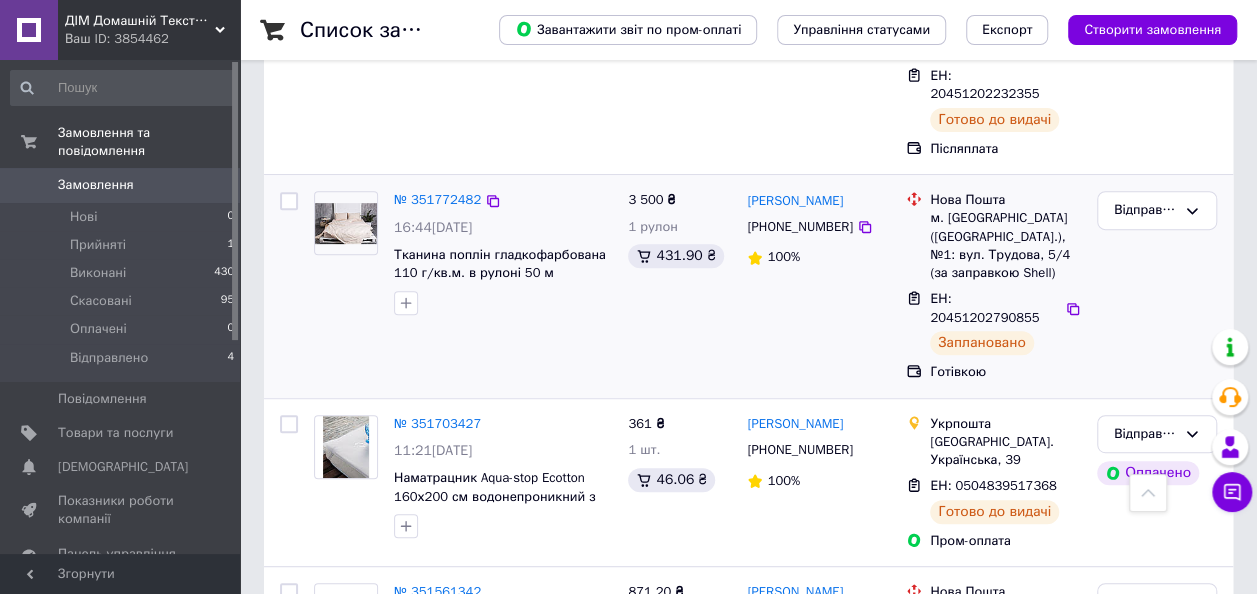 scroll, scrollTop: 0, scrollLeft: 0, axis: both 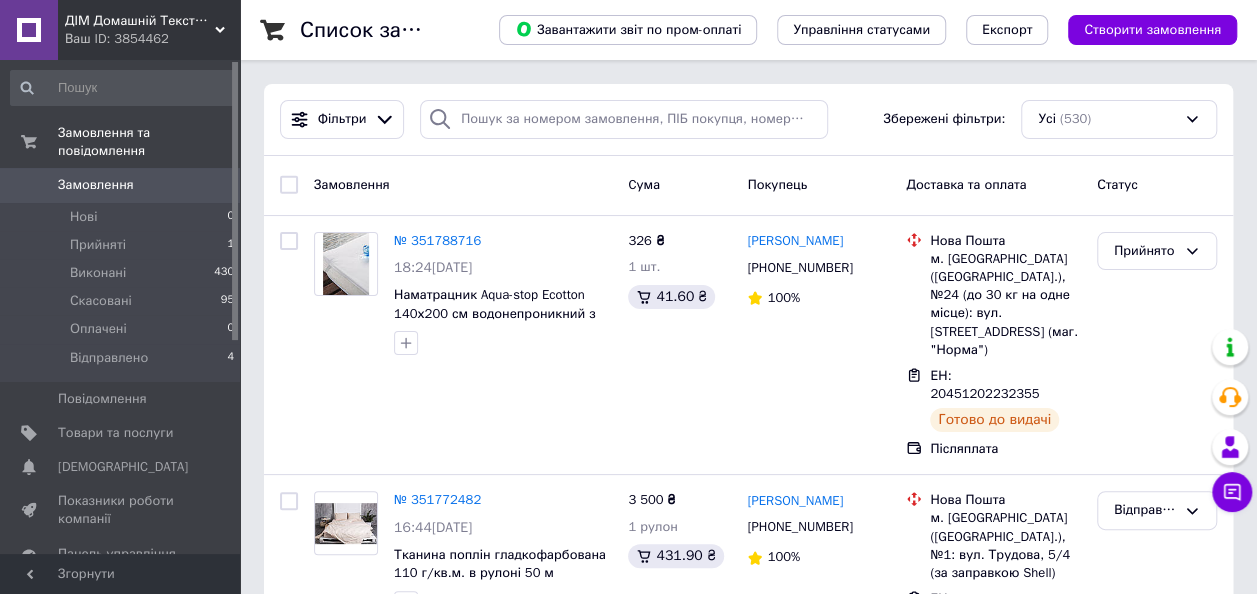 click on "0" at bounding box center [212, 185] 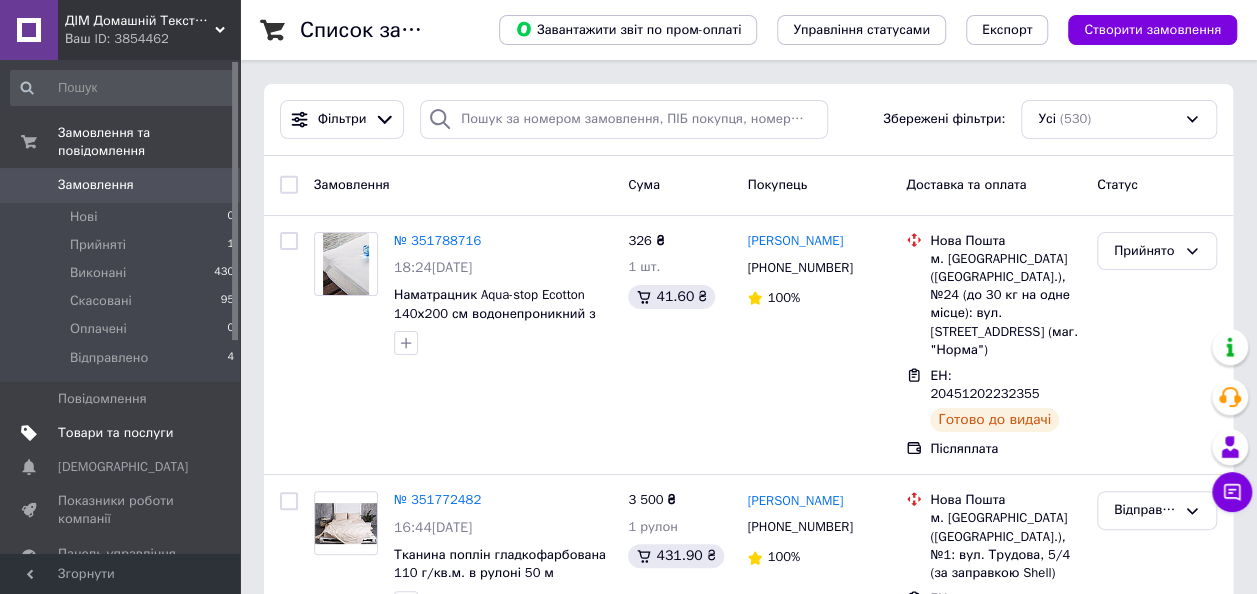 click on "Товари та послуги" at bounding box center (115, 433) 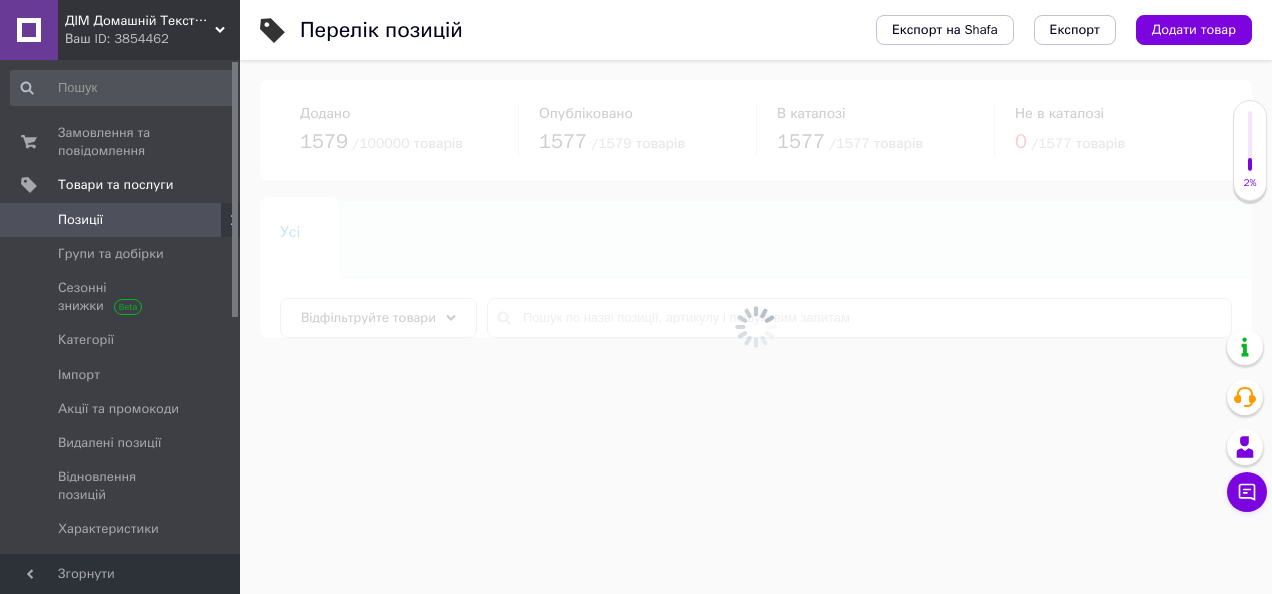 click at bounding box center (756, 327) 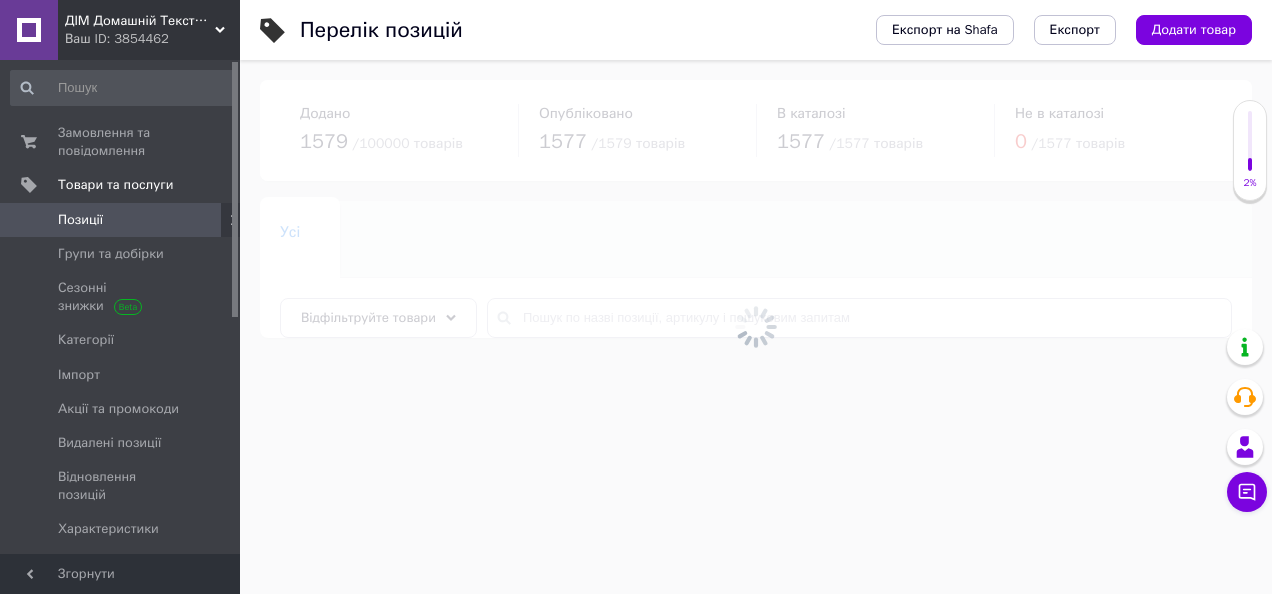 click at bounding box center [756, 327] 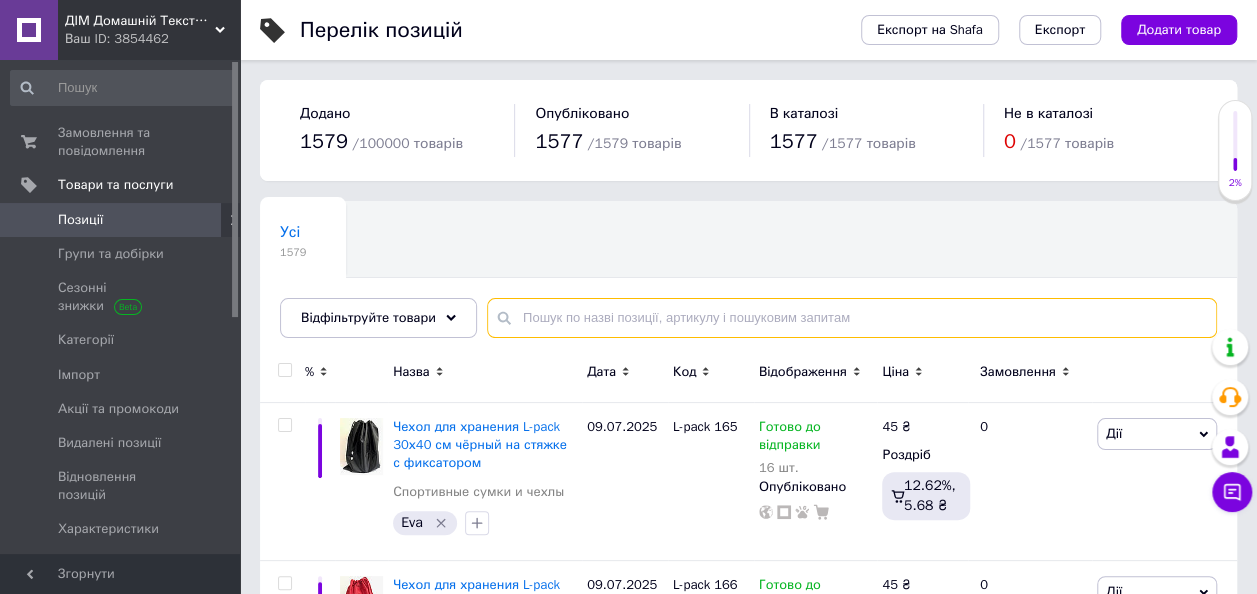 click at bounding box center (852, 318) 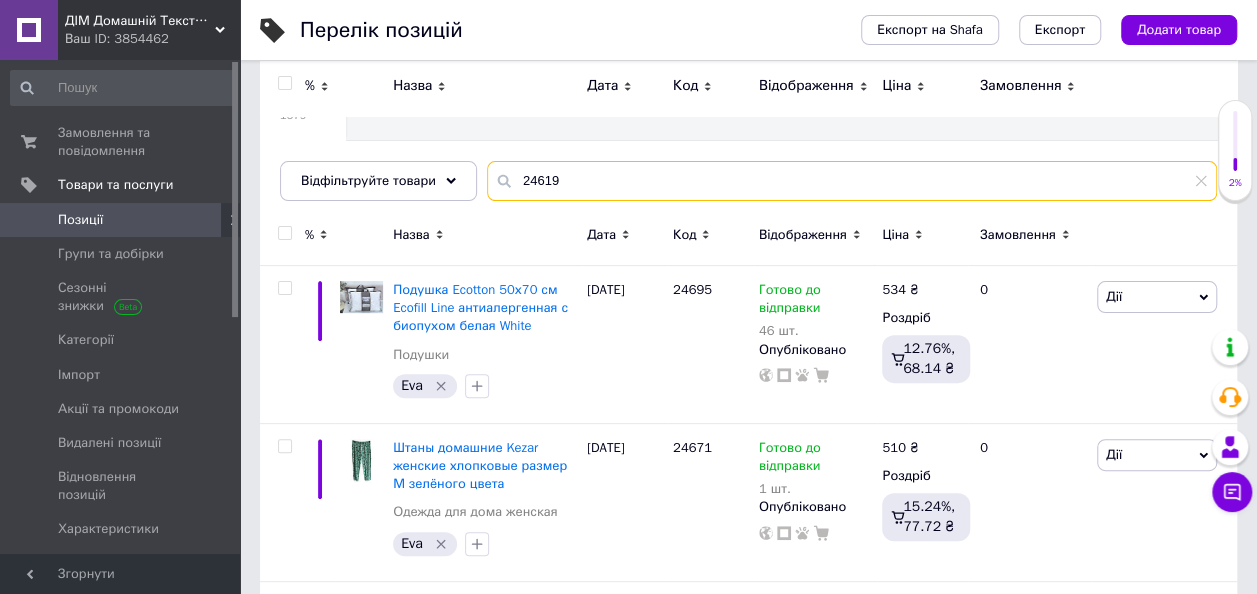 scroll, scrollTop: 0, scrollLeft: 0, axis: both 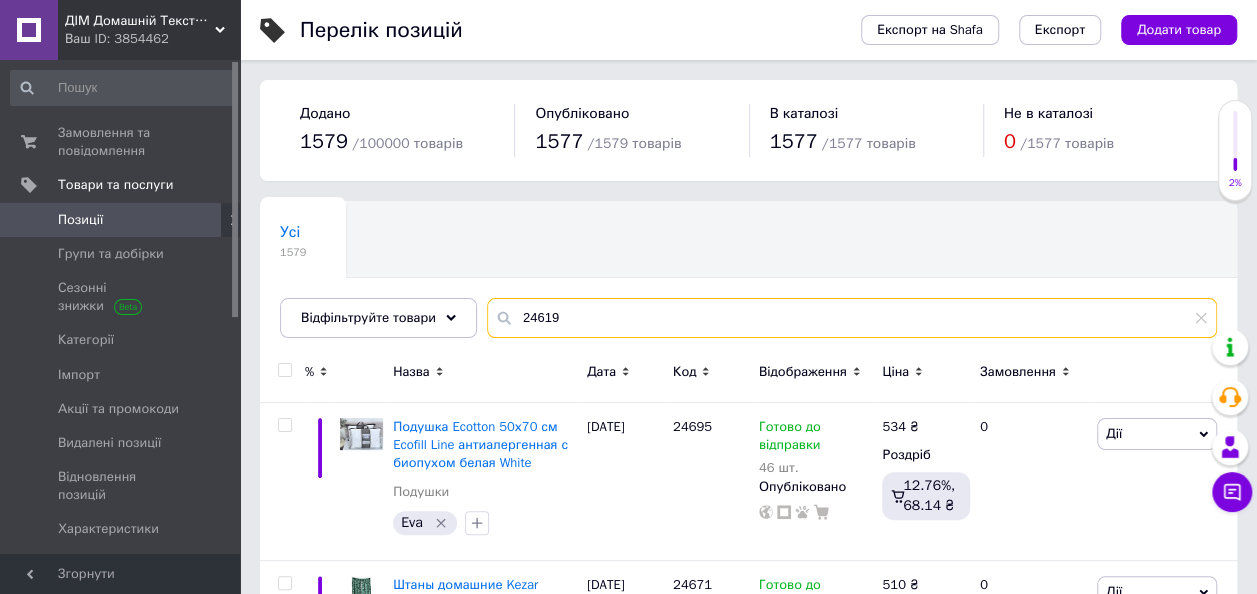 type on "24619" 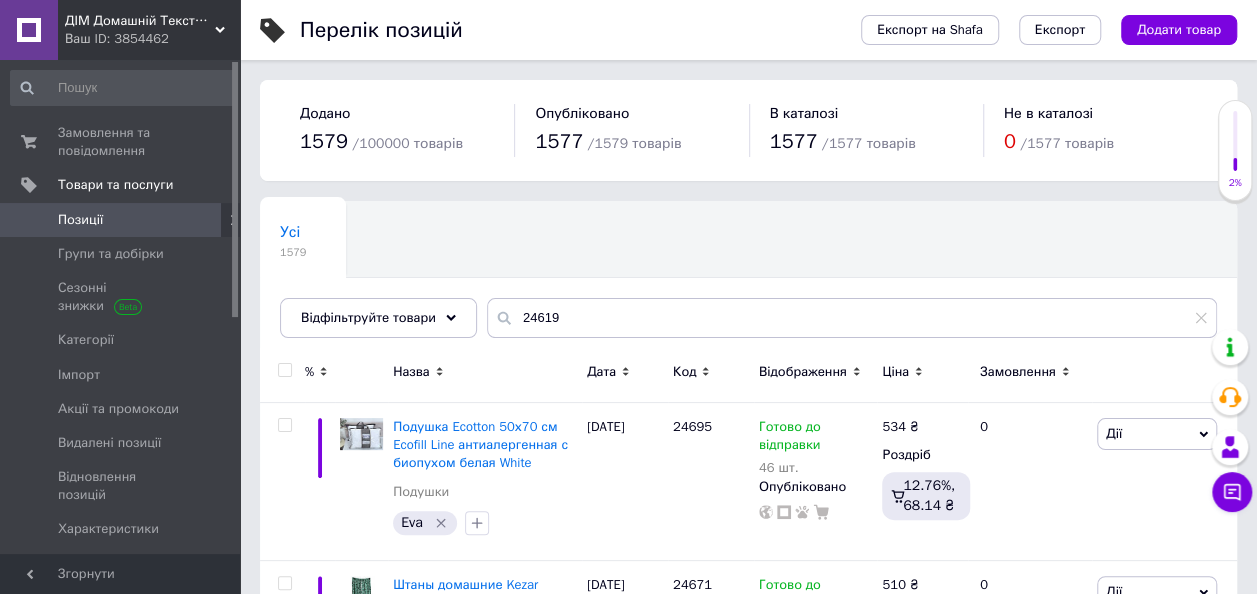 click on "Код" at bounding box center [685, 372] 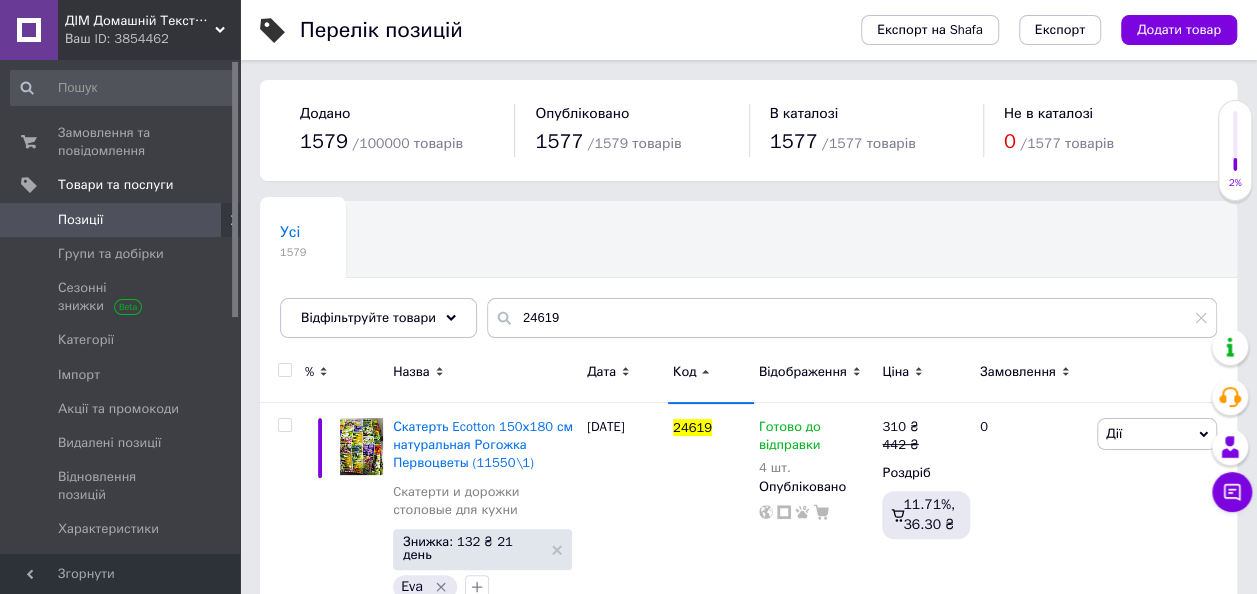 scroll, scrollTop: 38, scrollLeft: 0, axis: vertical 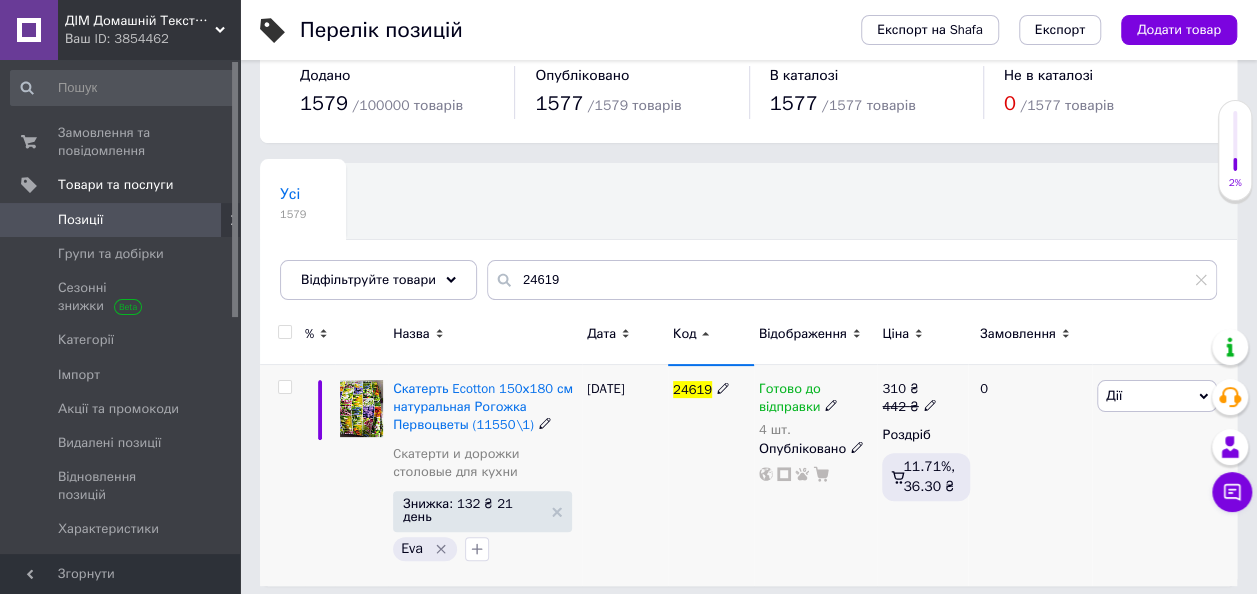 click on "4 шт." at bounding box center [816, 430] 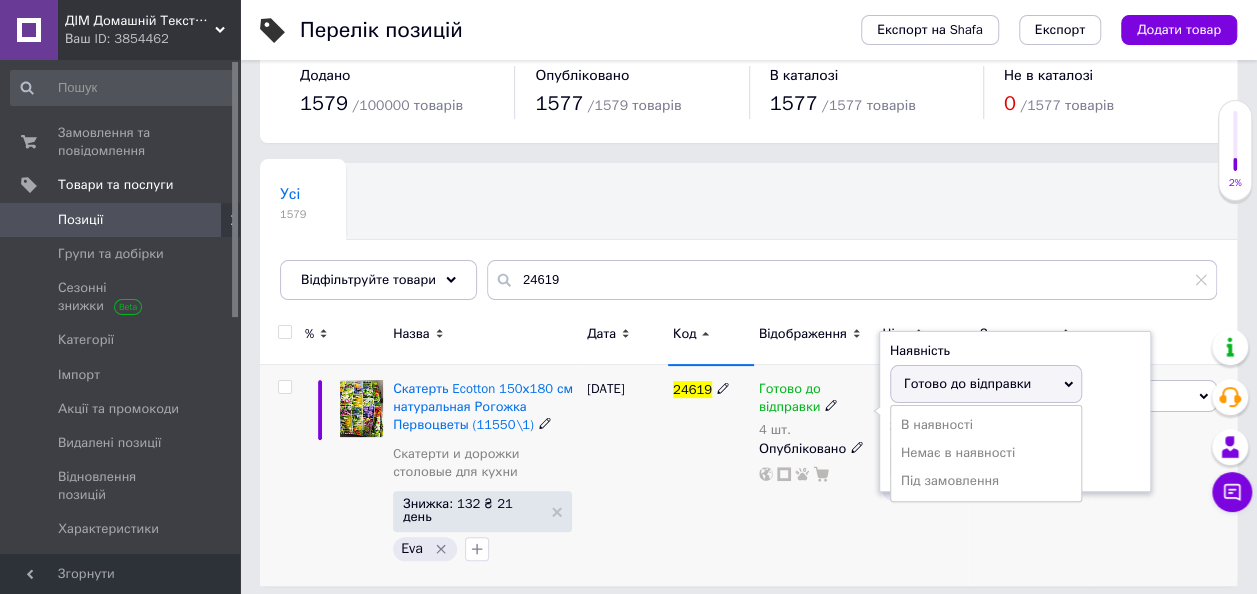 click on "Наявність [PERSON_NAME] до відправки В наявності Немає в наявності Під замовлення Залишки 4 шт." at bounding box center (1015, 412) 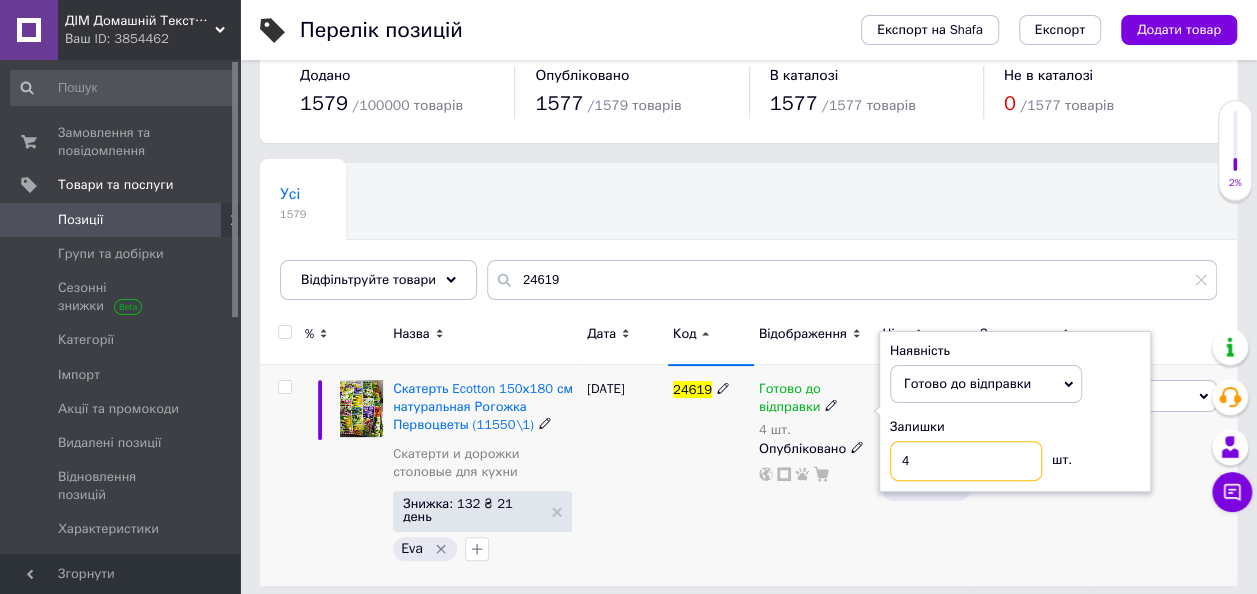 drag, startPoint x: 908, startPoint y: 462, endPoint x: 692, endPoint y: 437, distance: 217.44194 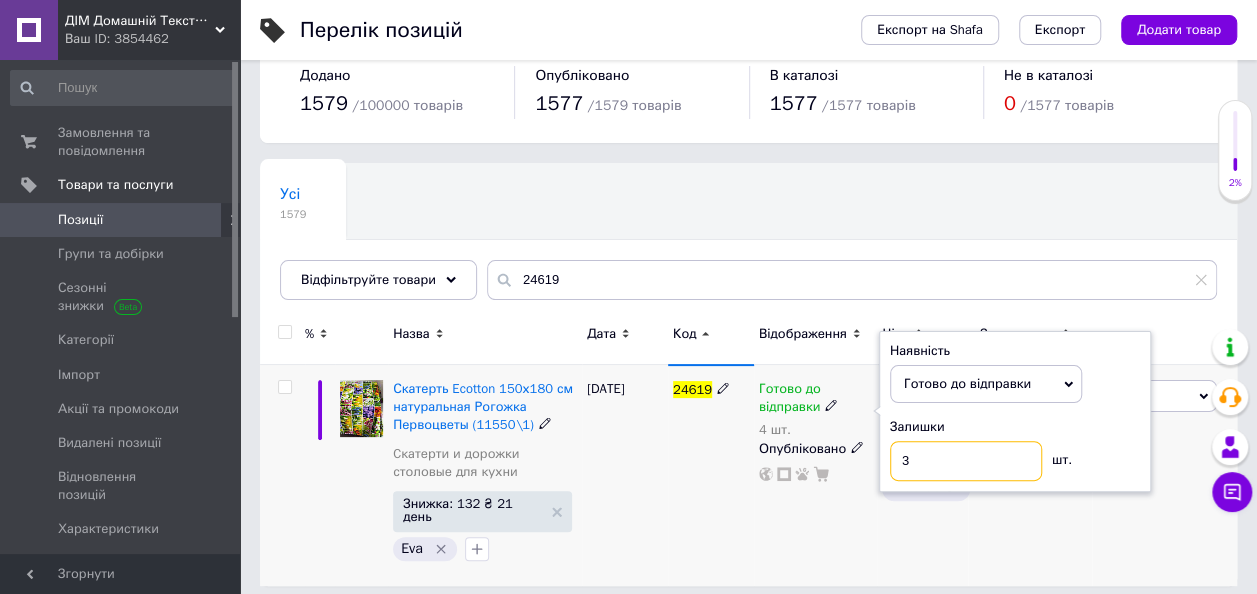 type on "3" 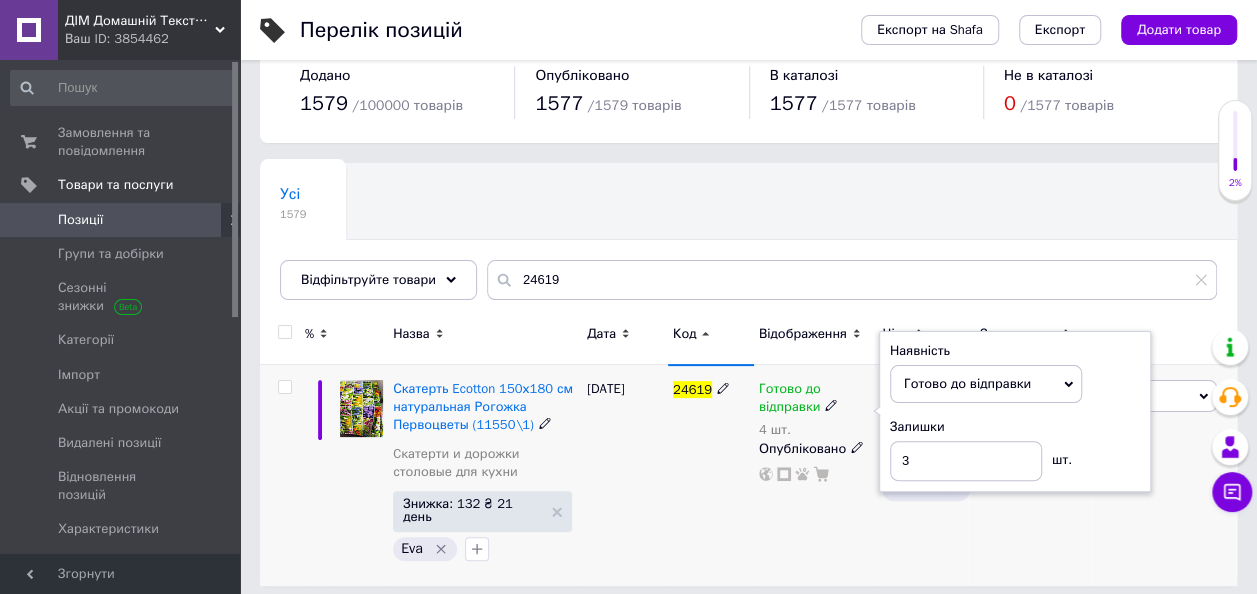 click on "24619" at bounding box center [711, 476] 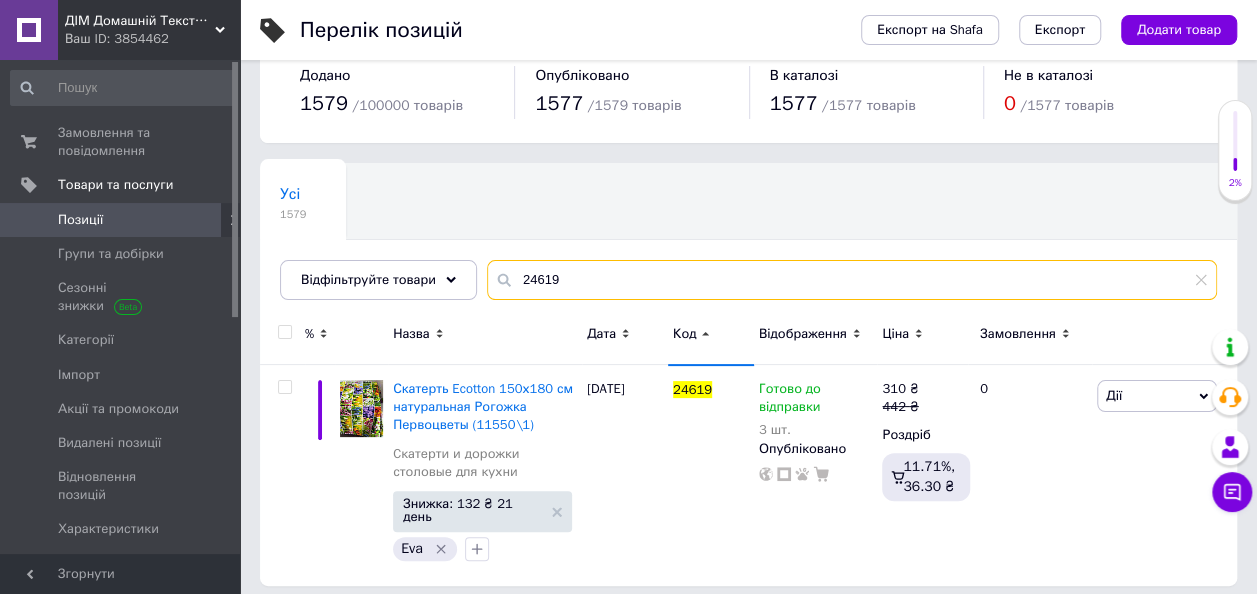 drag, startPoint x: 575, startPoint y: 264, endPoint x: 256, endPoint y: 257, distance: 319.07678 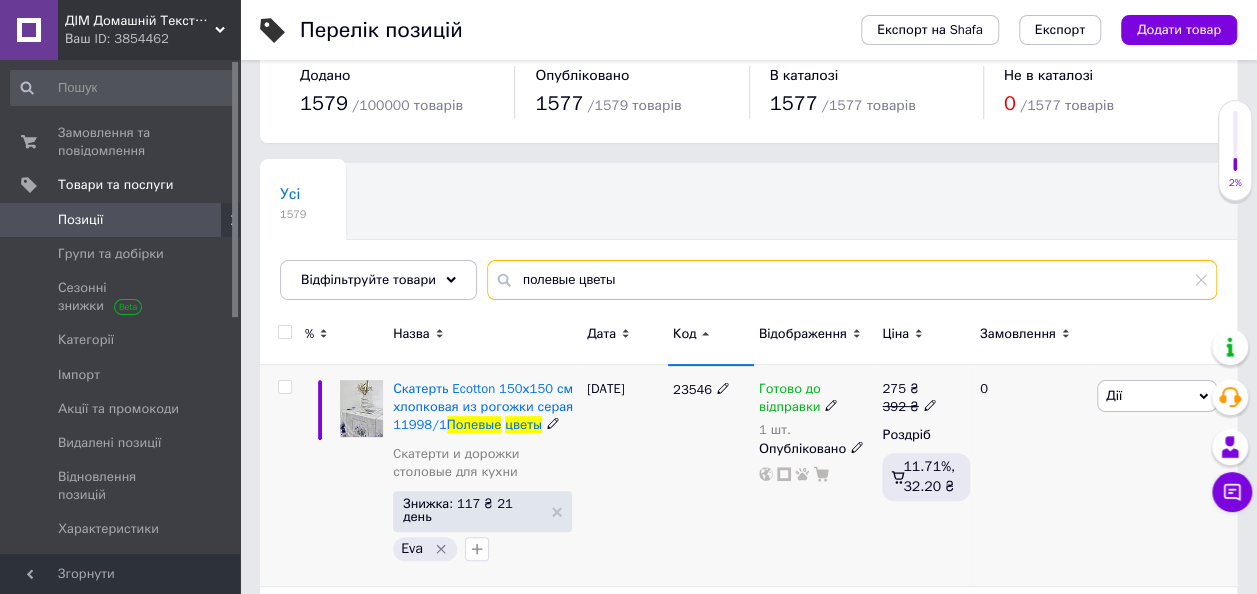 scroll, scrollTop: 238, scrollLeft: 0, axis: vertical 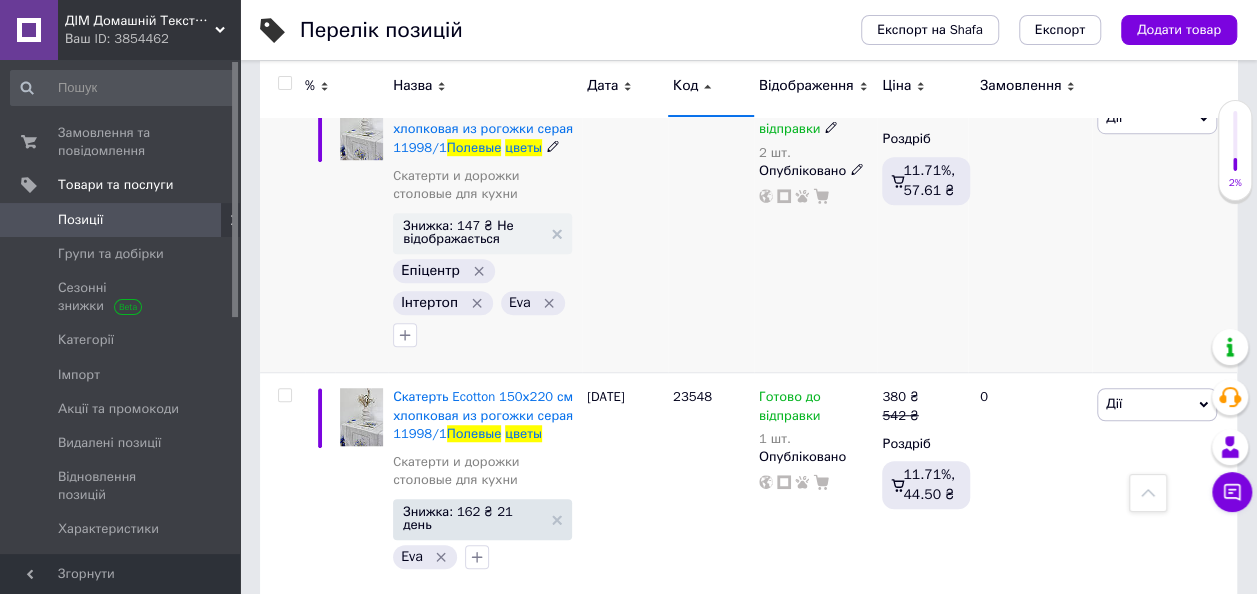 click on "Знижка: 147 ₴ Не відображається" at bounding box center (482, 233) 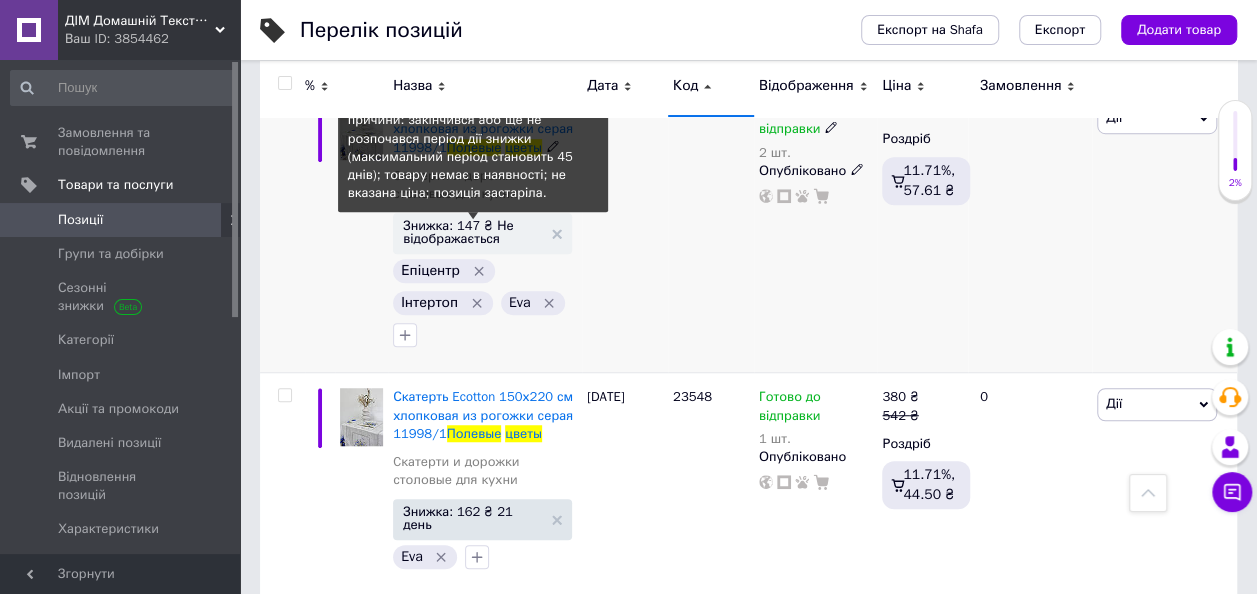 click on "Знижка: 147 ₴ Не відображається" at bounding box center (472, 232) 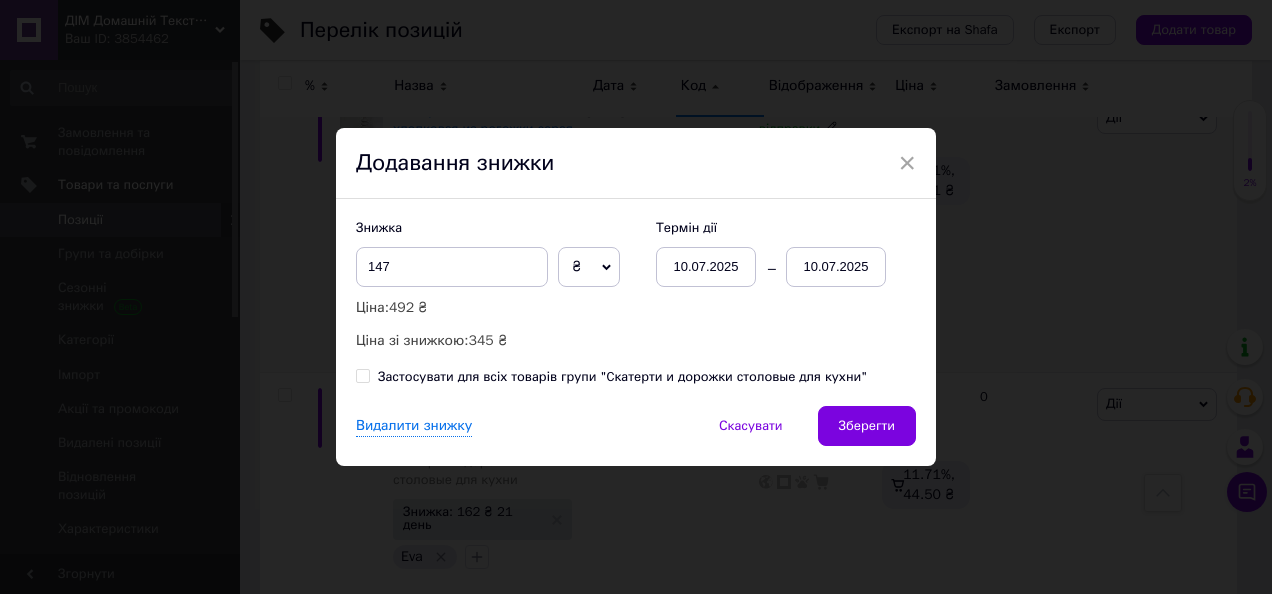 click on "Знижка 147 ₴ % Ціна:  492   ₴ Ціна зі знижкою:  345   ₴ Термін дії [DATE] [DATE]" at bounding box center [636, 285] 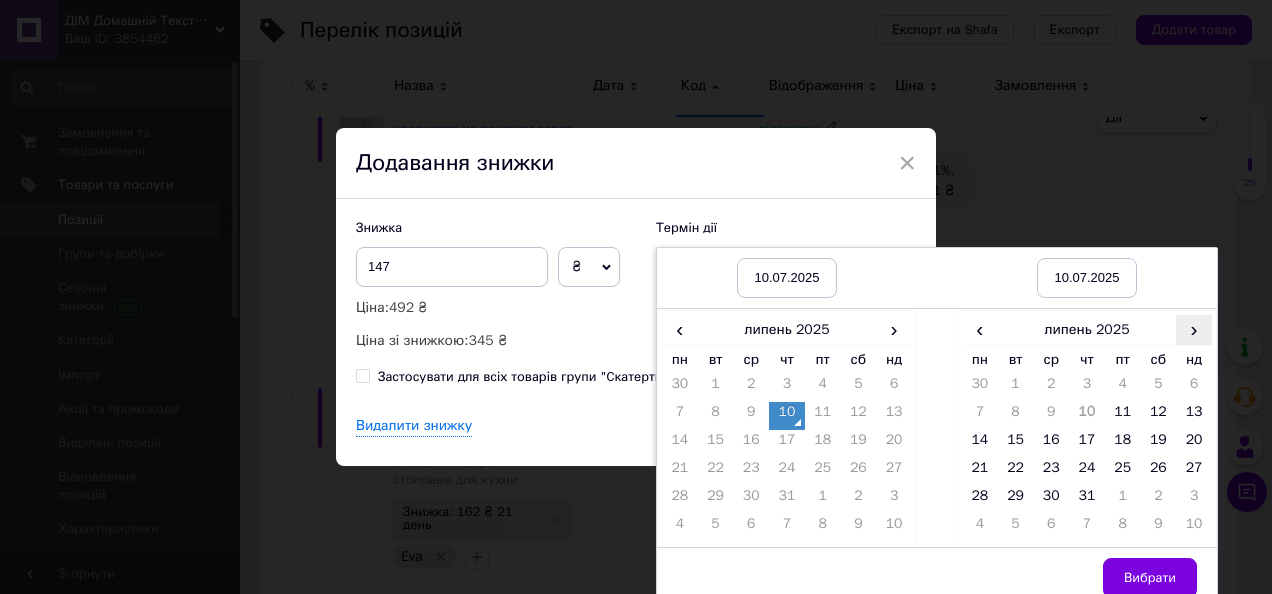 click on "›" at bounding box center (1194, 329) 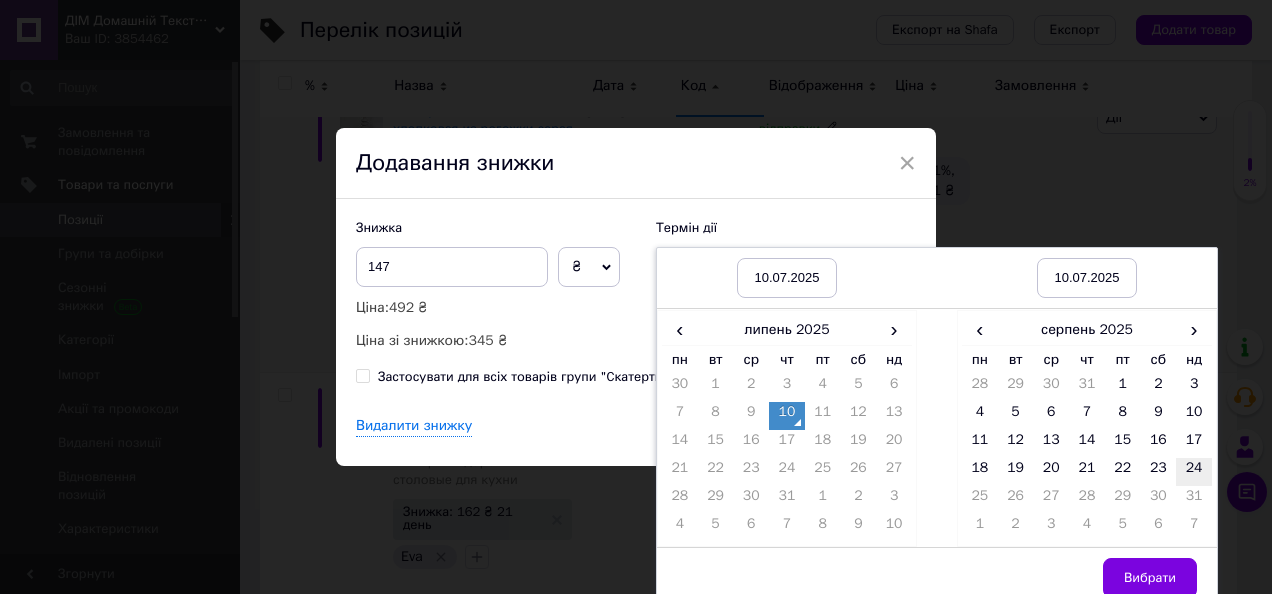 click on "24" at bounding box center [1194, 472] 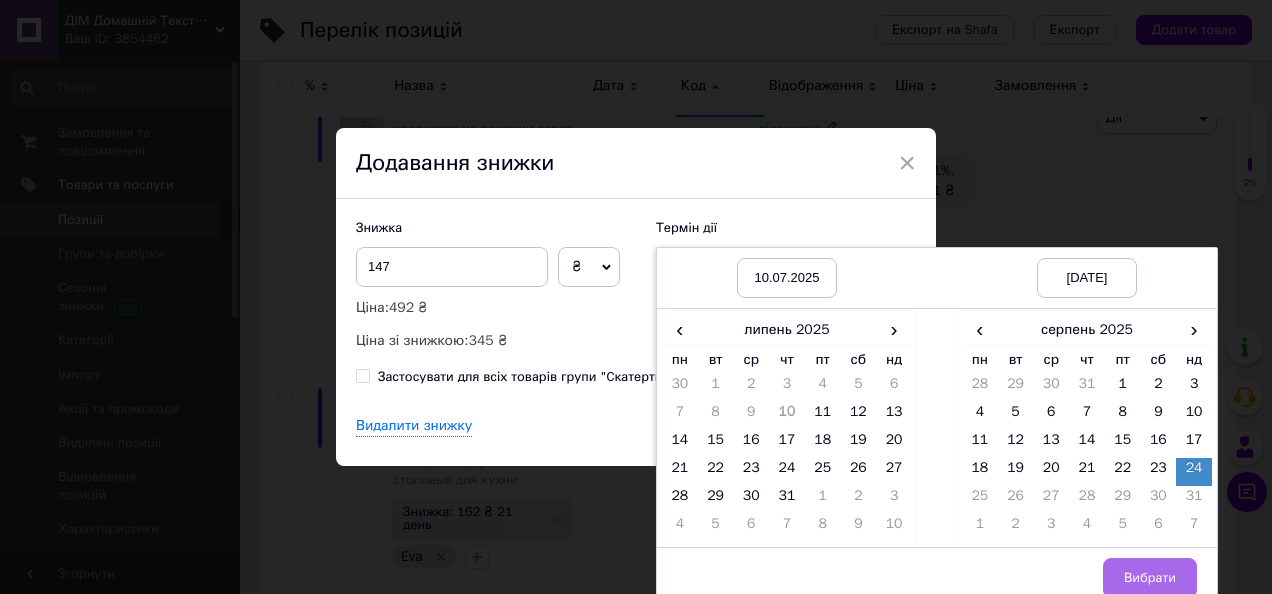 click on "Вибрати" at bounding box center (1150, 578) 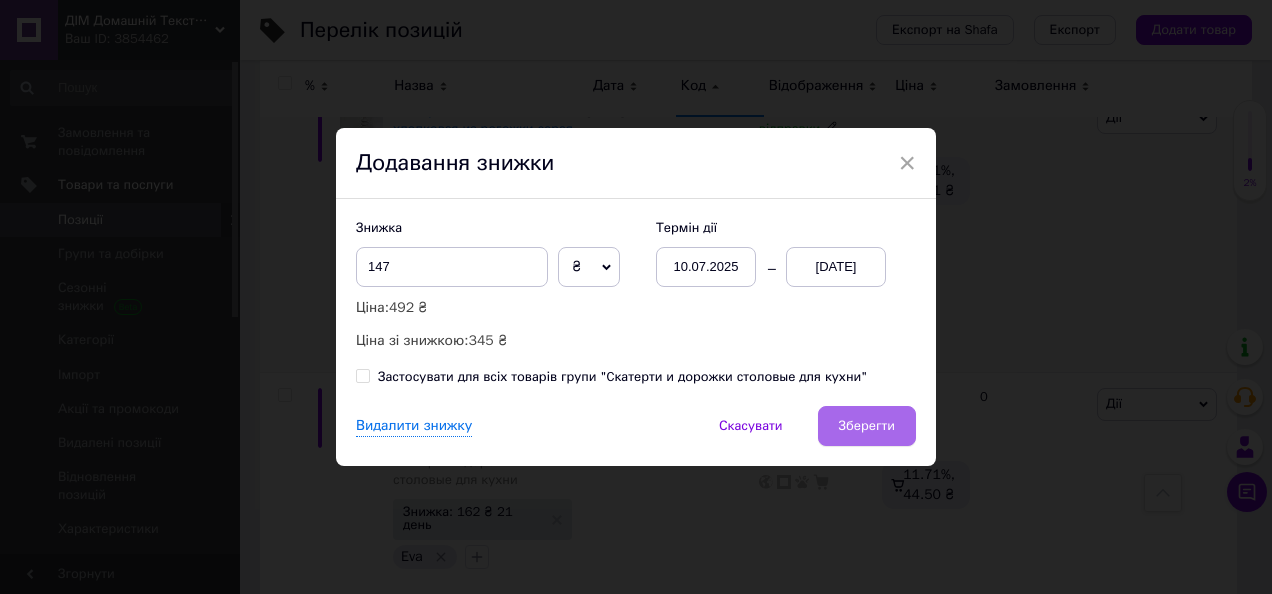 click on "Зберегти" at bounding box center [867, 426] 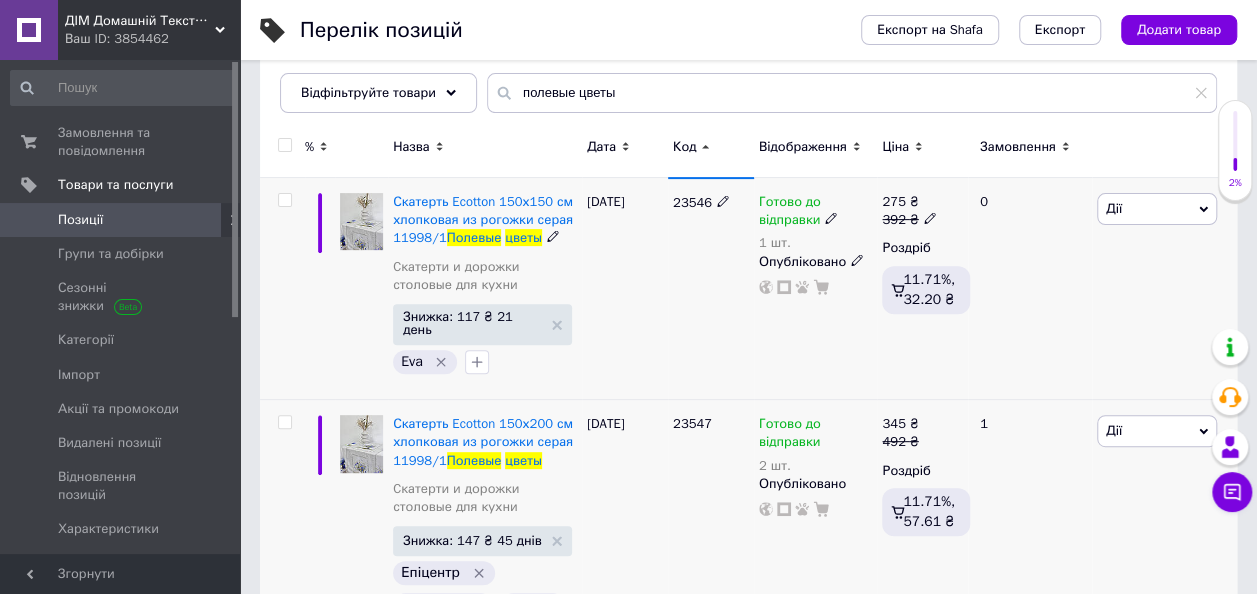 scroll, scrollTop: 252, scrollLeft: 0, axis: vertical 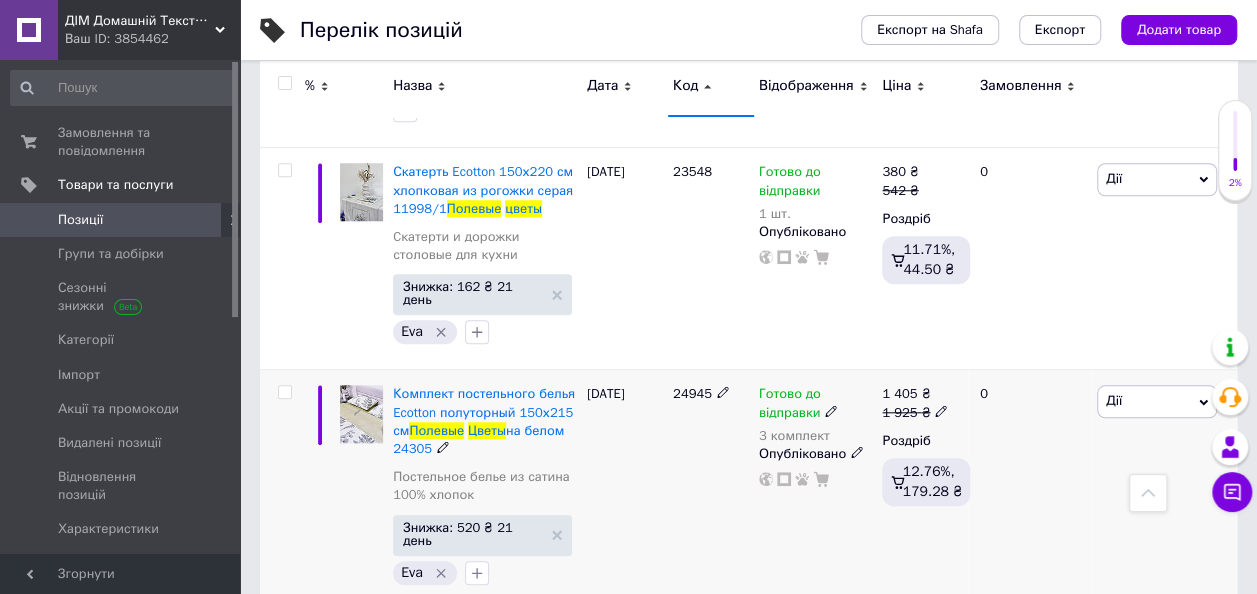 click on "Готово до відправки 3 комплект Опубліковано" at bounding box center [816, 490] 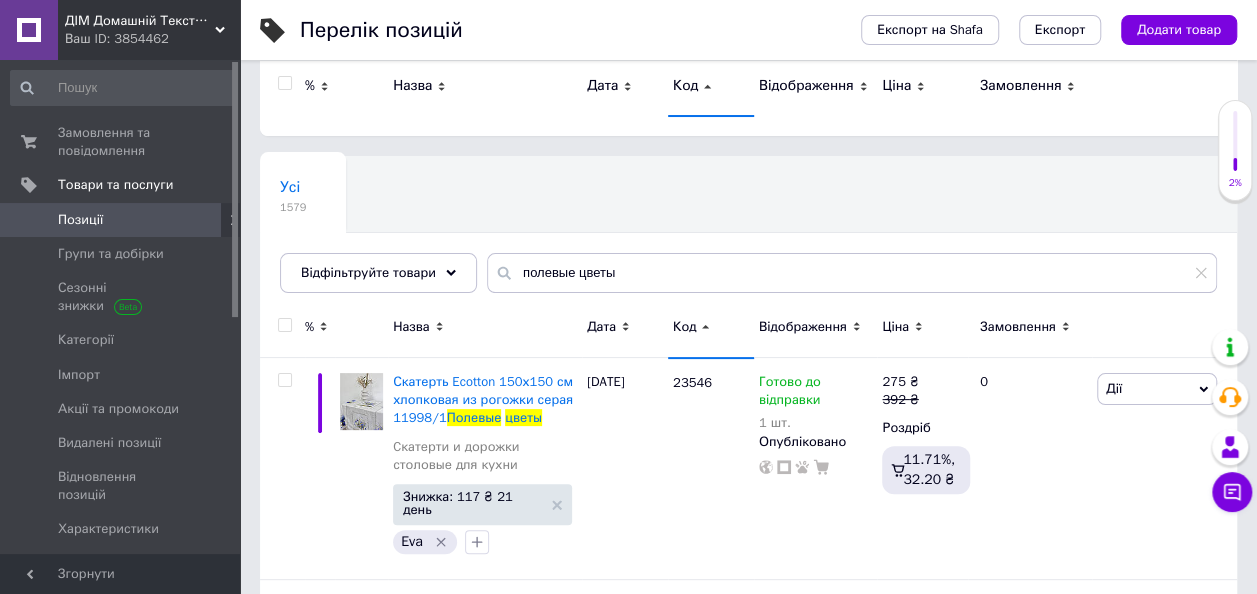 scroll, scrollTop: 0, scrollLeft: 0, axis: both 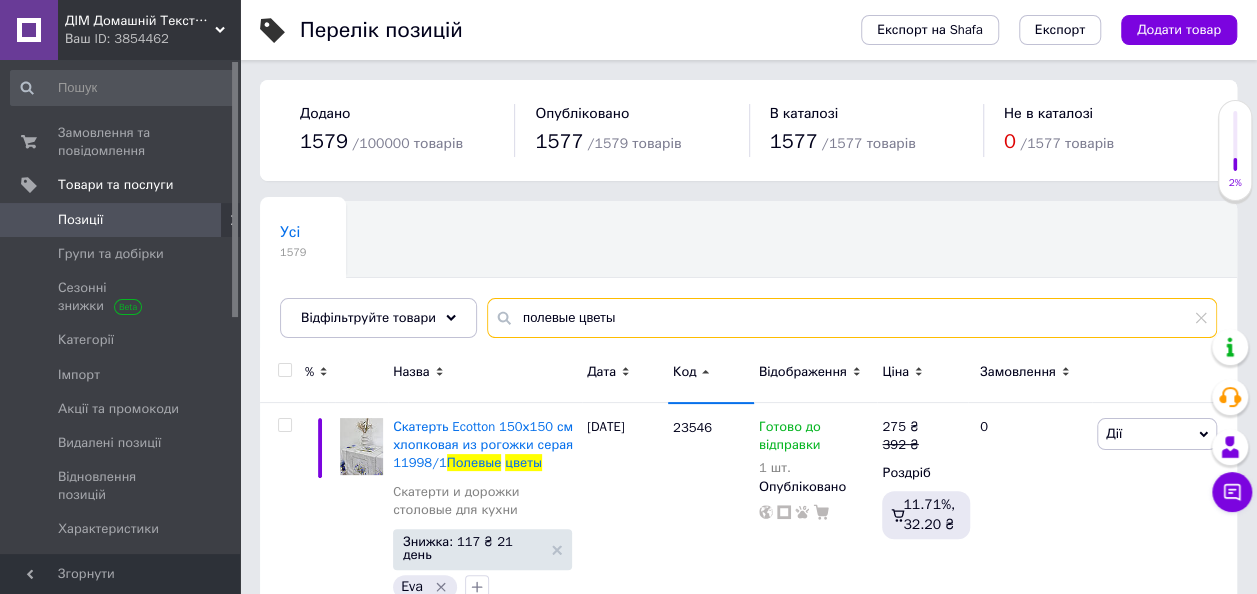 drag, startPoint x: 699, startPoint y: 330, endPoint x: 376, endPoint y: 351, distance: 323.68195 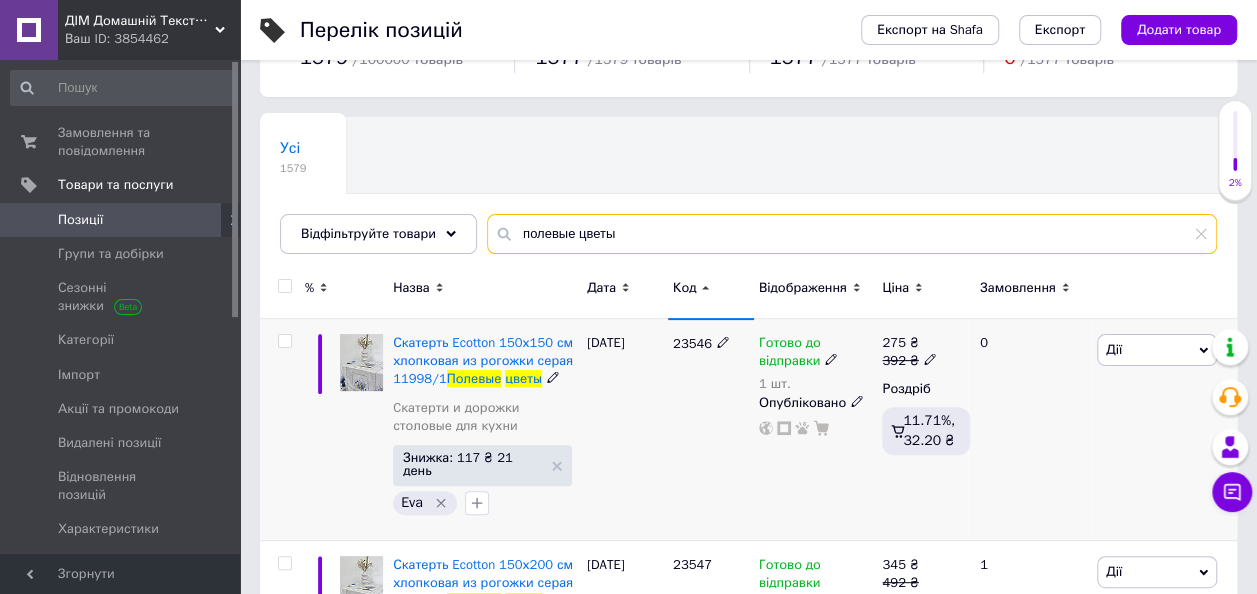 scroll, scrollTop: 0, scrollLeft: 0, axis: both 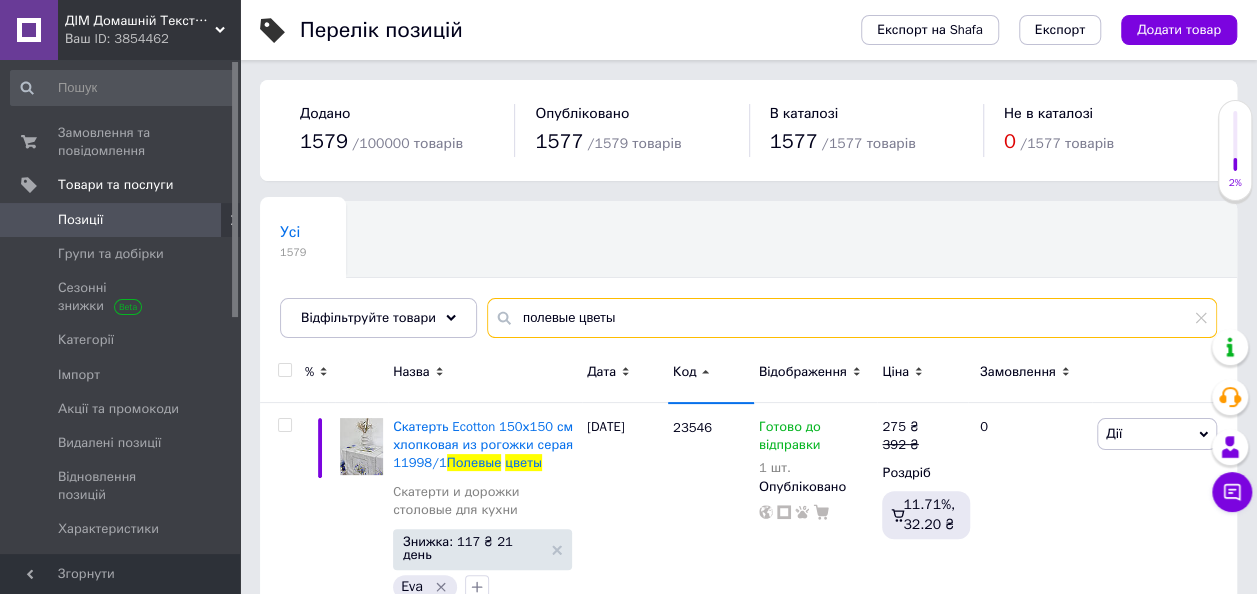 click on "полевые цветы" at bounding box center [852, 318] 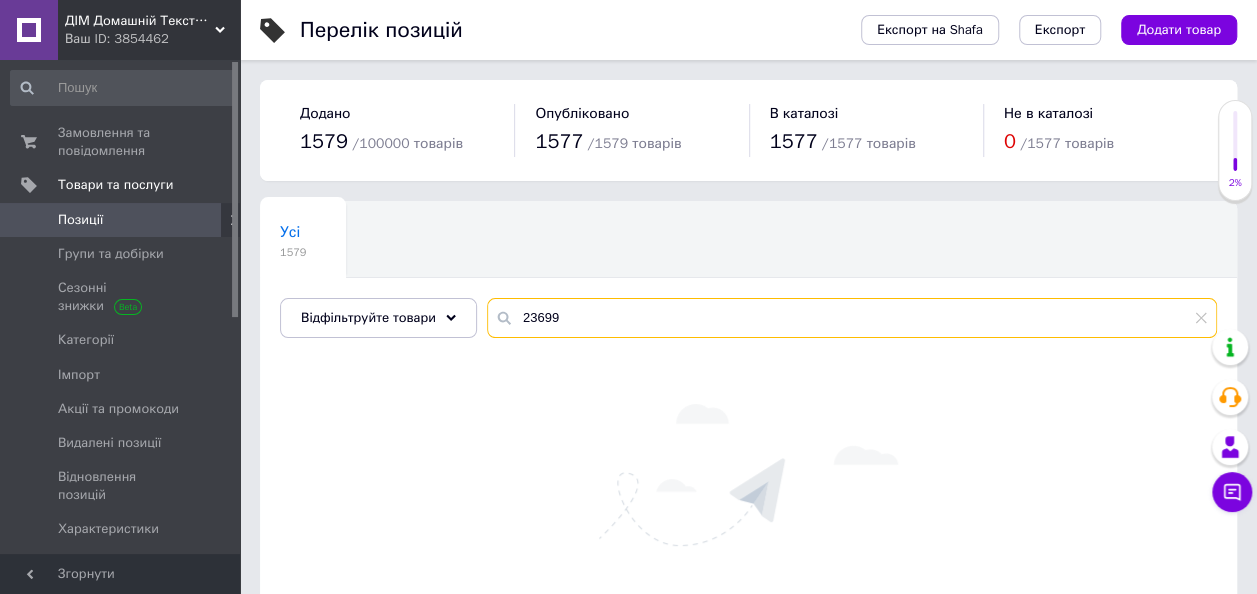 type on "23699" 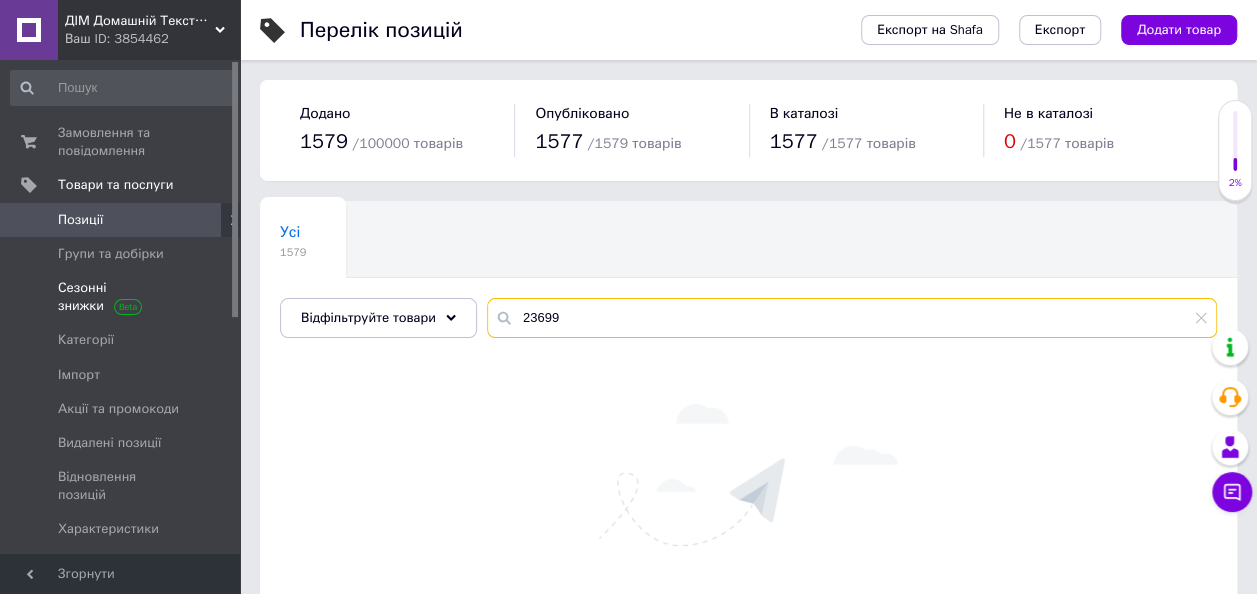 drag, startPoint x: 598, startPoint y: 311, endPoint x: 158, endPoint y: 270, distance: 441.9061 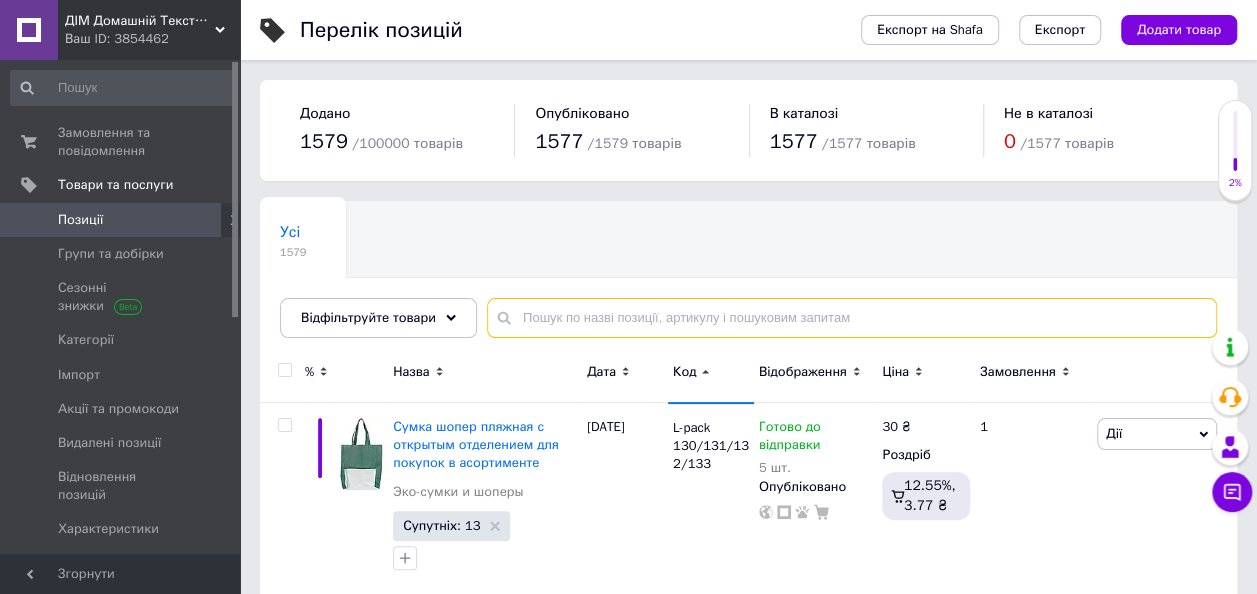 click at bounding box center (852, 318) 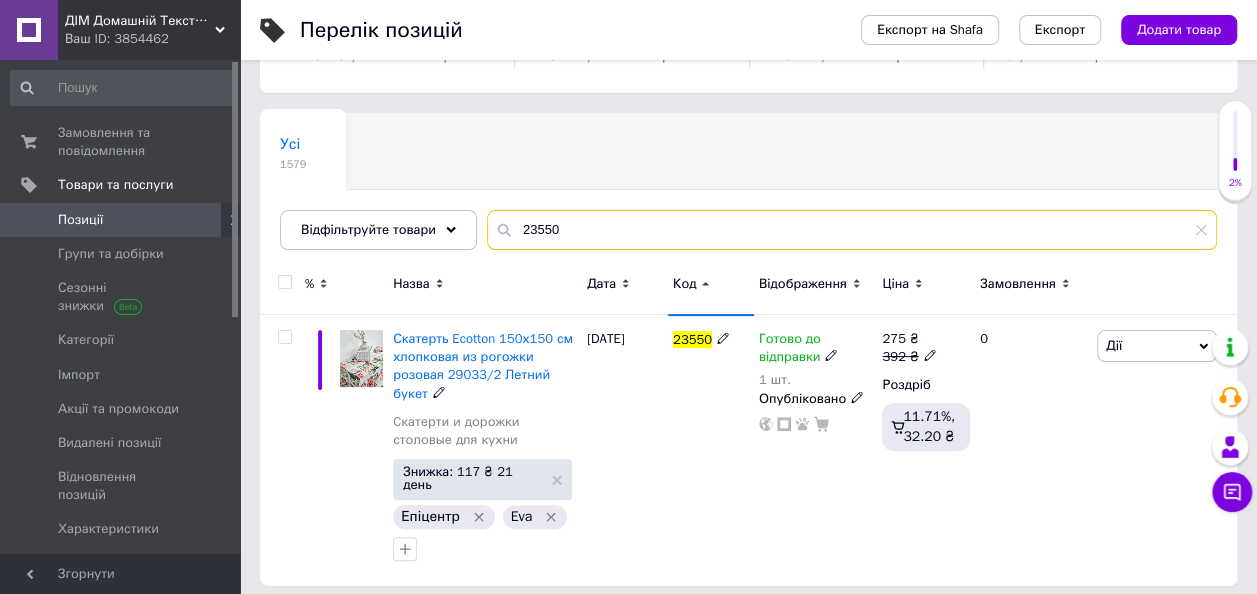 scroll, scrollTop: 70, scrollLeft: 0, axis: vertical 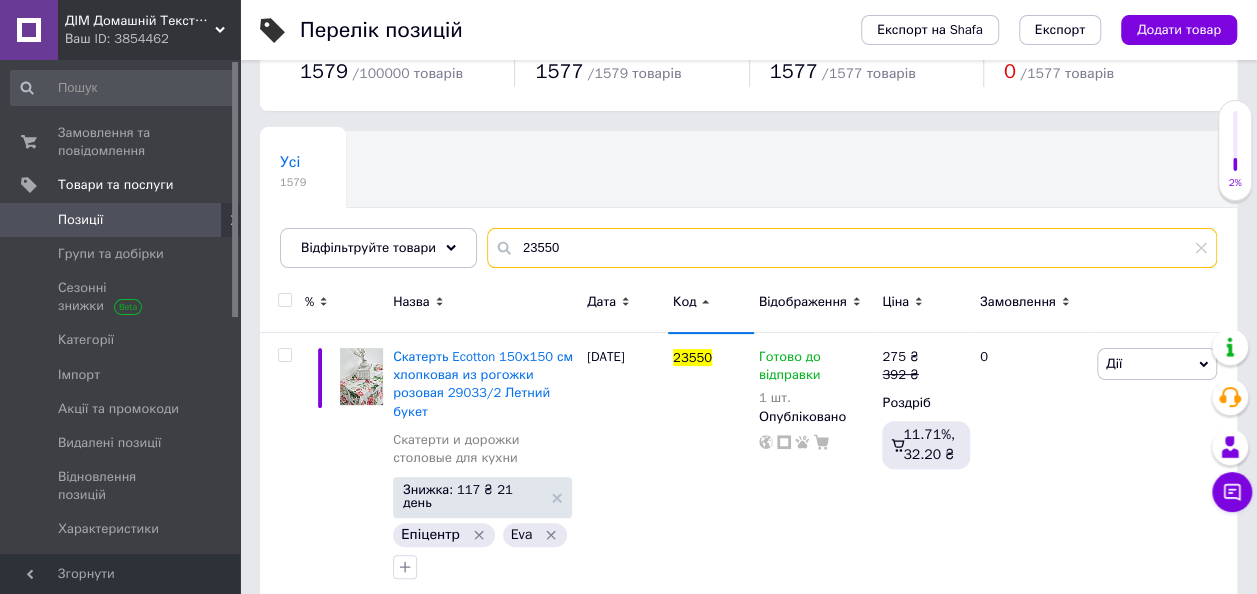 drag, startPoint x: 564, startPoint y: 243, endPoint x: 540, endPoint y: 246, distance: 24.186773 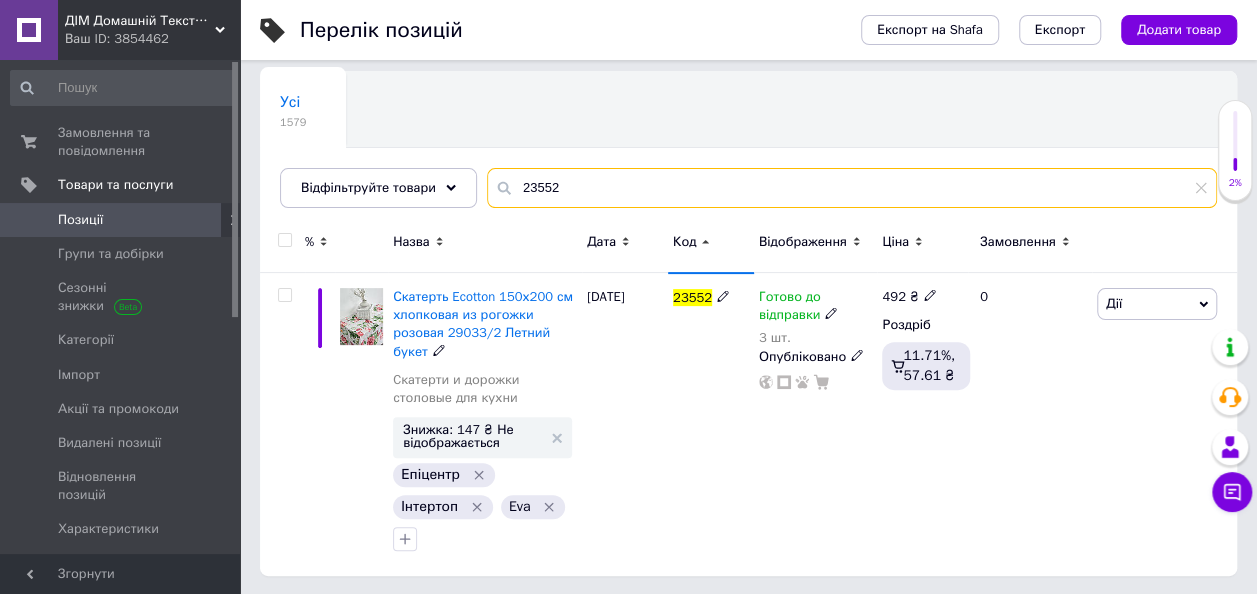 scroll, scrollTop: 112, scrollLeft: 0, axis: vertical 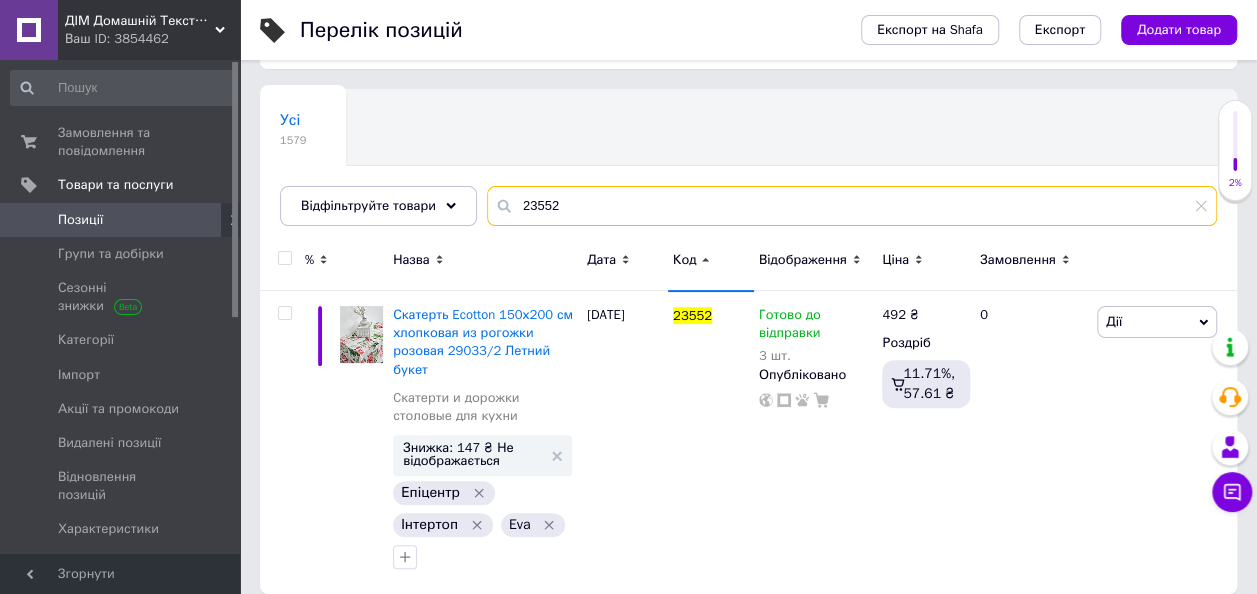 type on "23552" 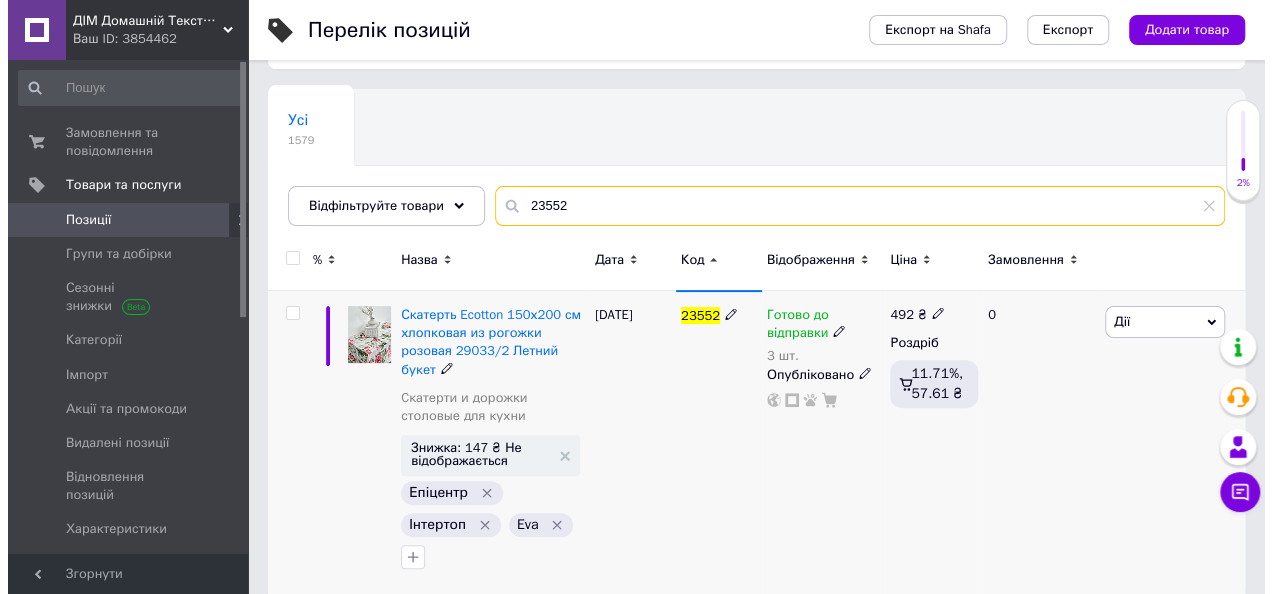 scroll, scrollTop: 130, scrollLeft: 0, axis: vertical 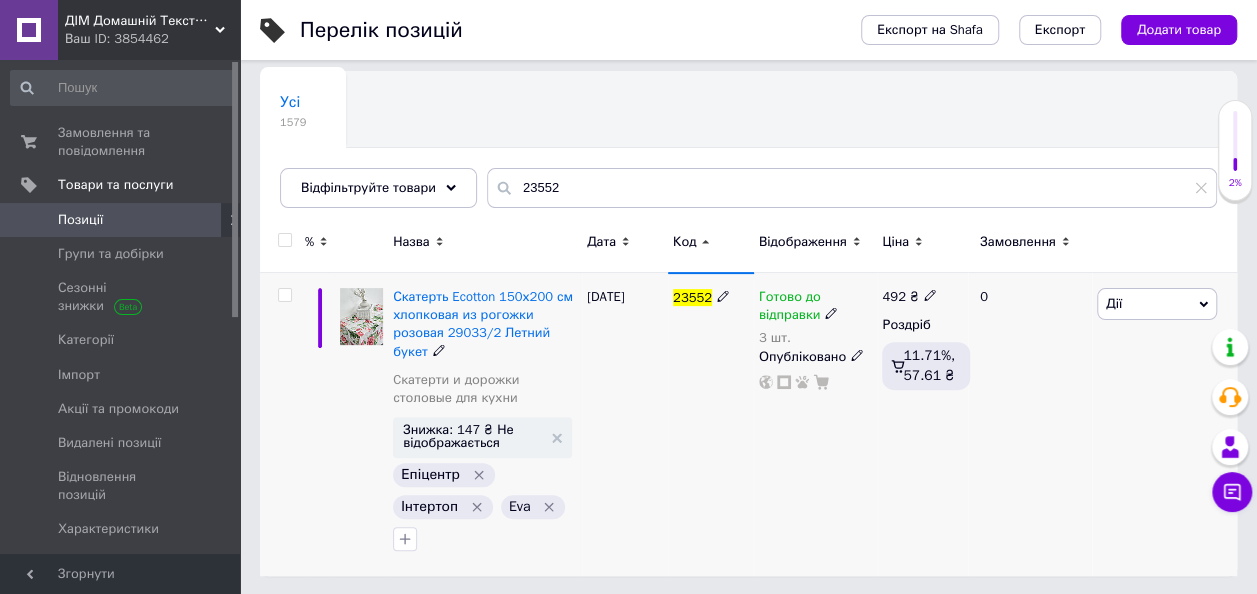 drag, startPoint x: 774, startPoint y: 338, endPoint x: 786, endPoint y: 334, distance: 12.649111 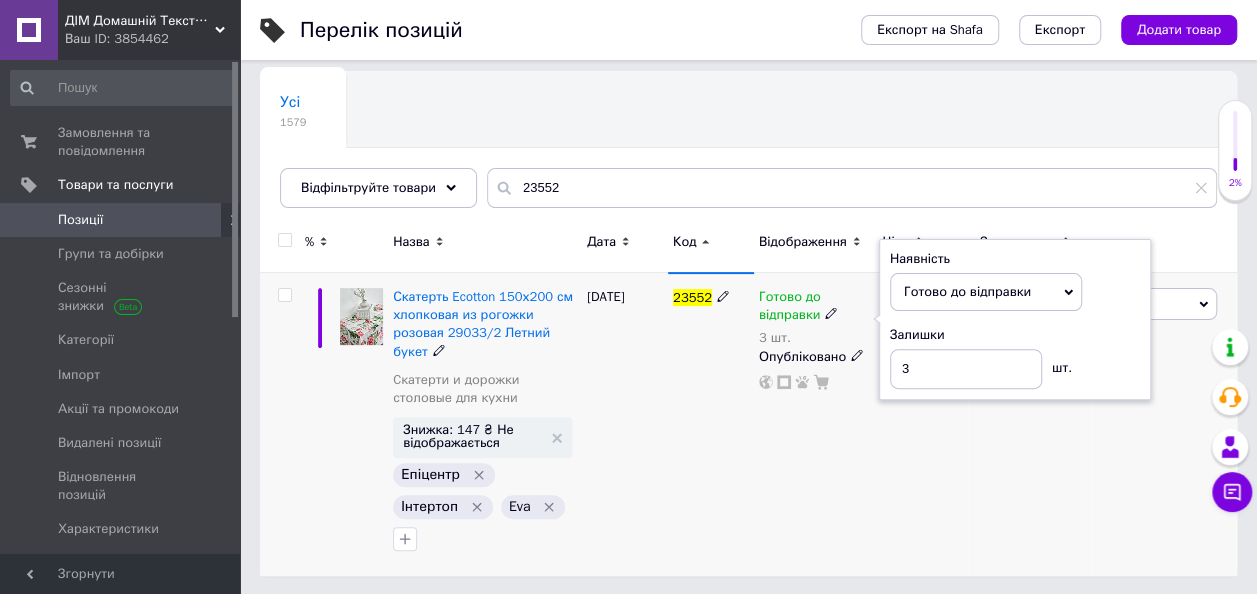 click on "Залишки 3 шт." at bounding box center (1015, 357) 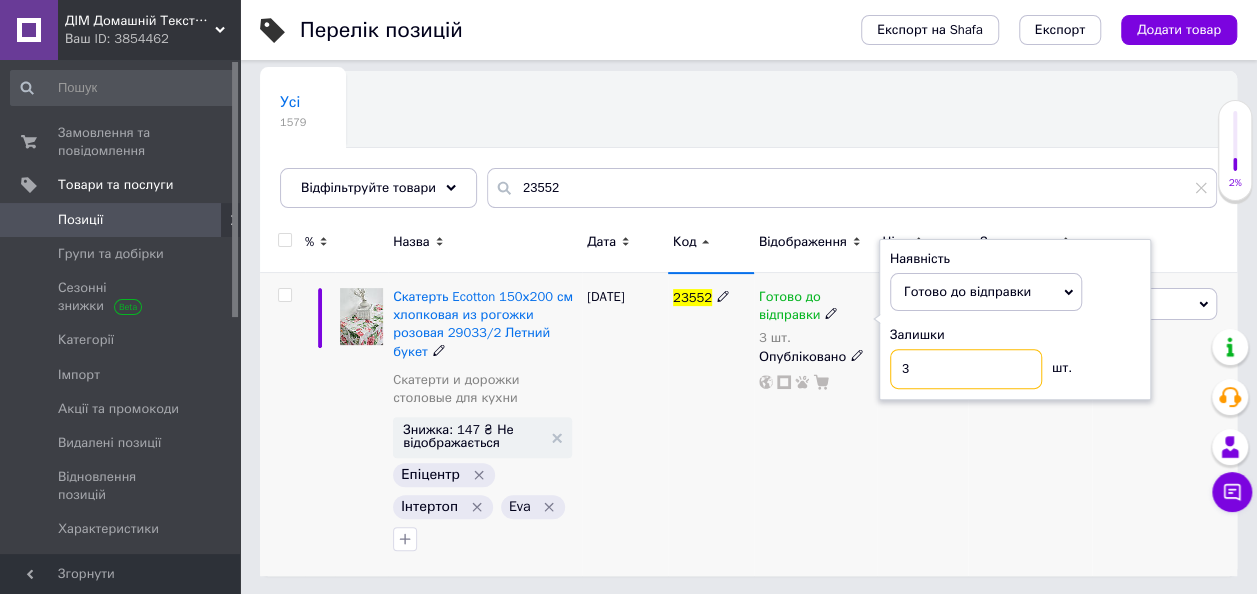 drag, startPoint x: 874, startPoint y: 350, endPoint x: 794, endPoint y: 354, distance: 80.09994 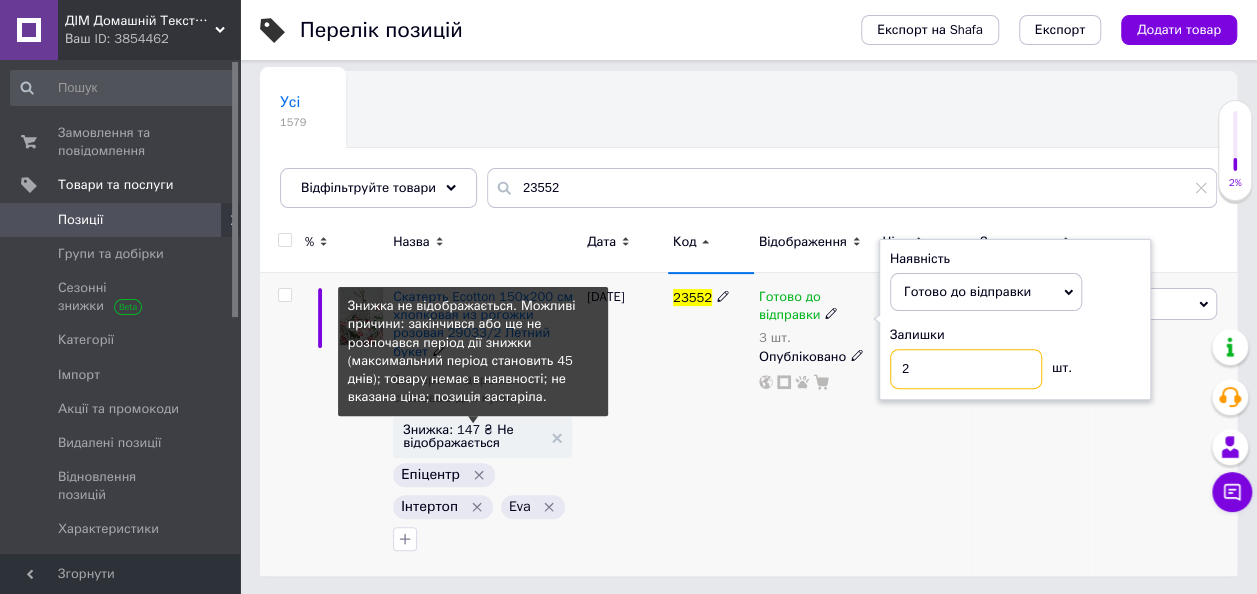 type on "2" 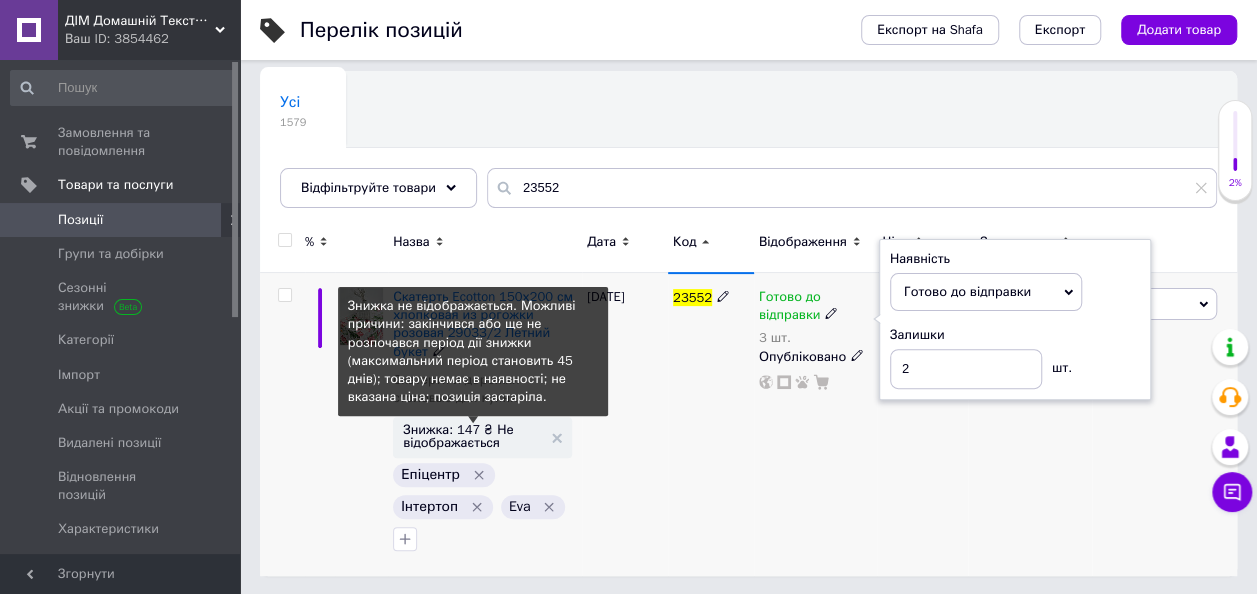 click on "Знижка: 147 ₴ Не відображається" at bounding box center [472, 436] 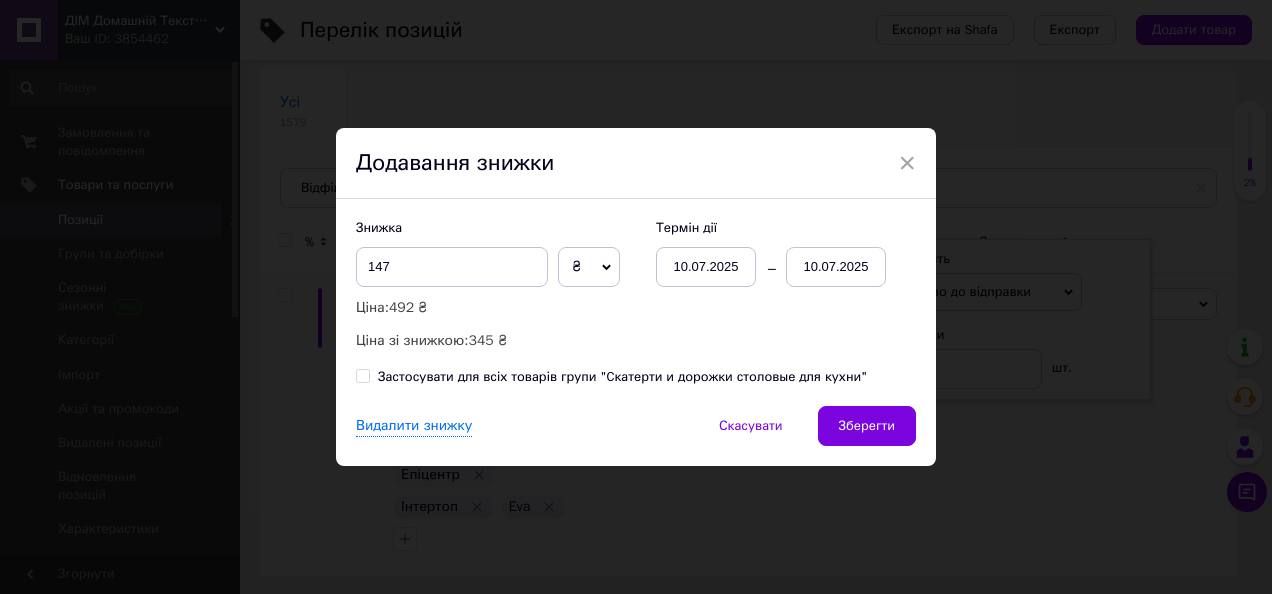 click on "10.07.2025" at bounding box center (836, 267) 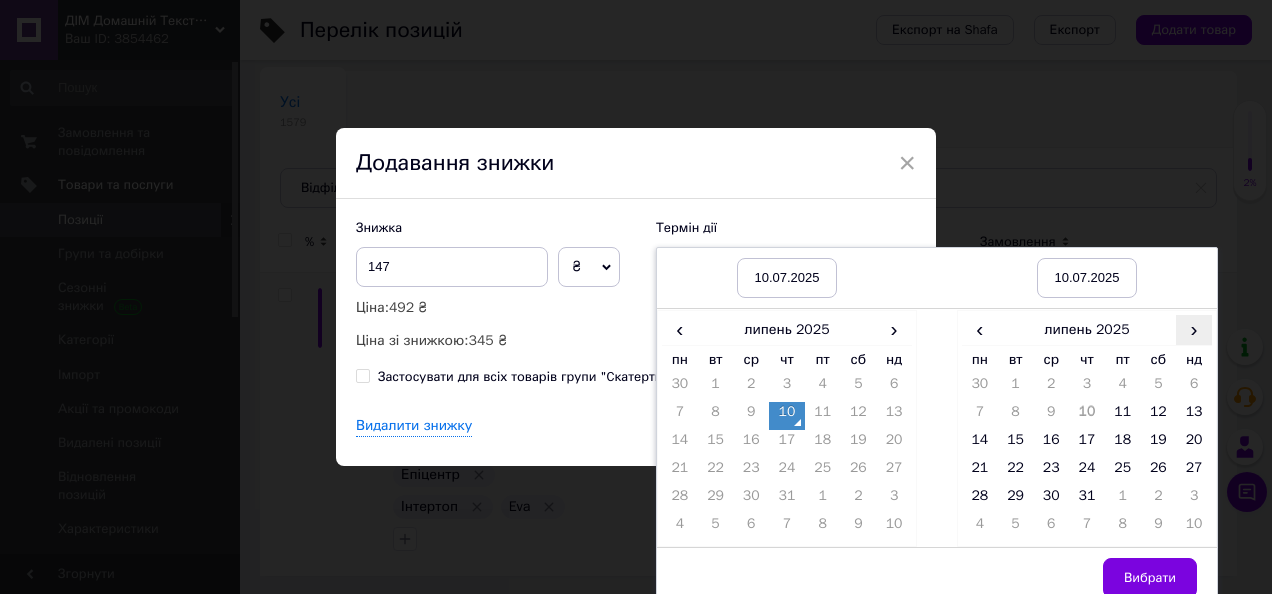 click on "›" at bounding box center (1194, 329) 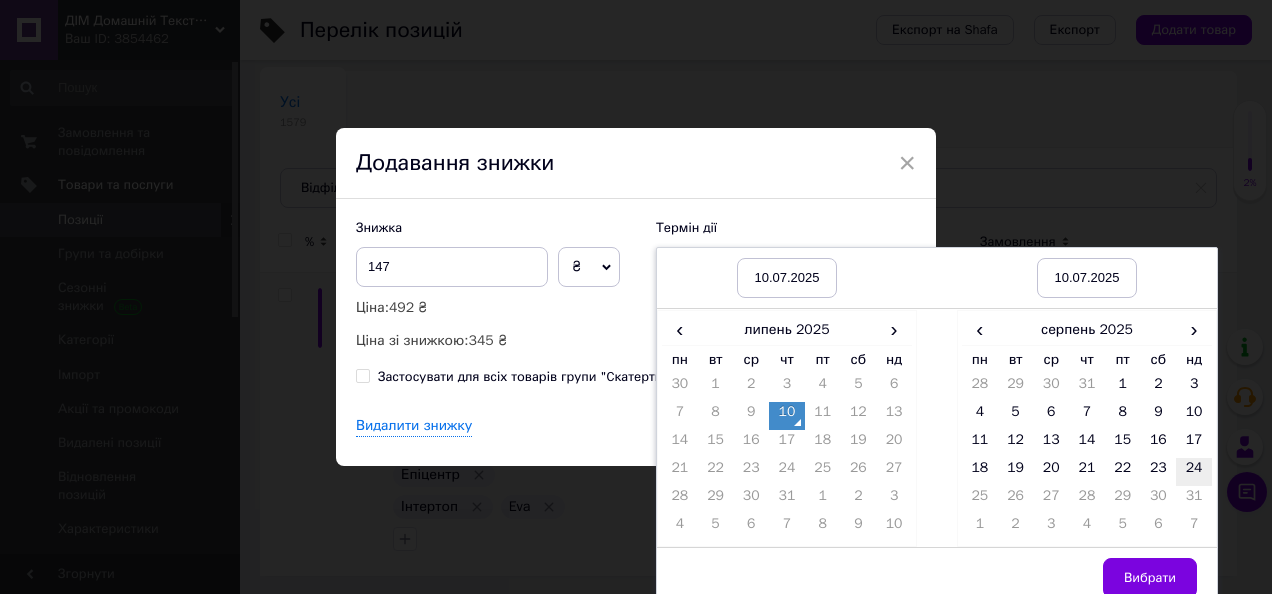 click on "24" at bounding box center [1194, 472] 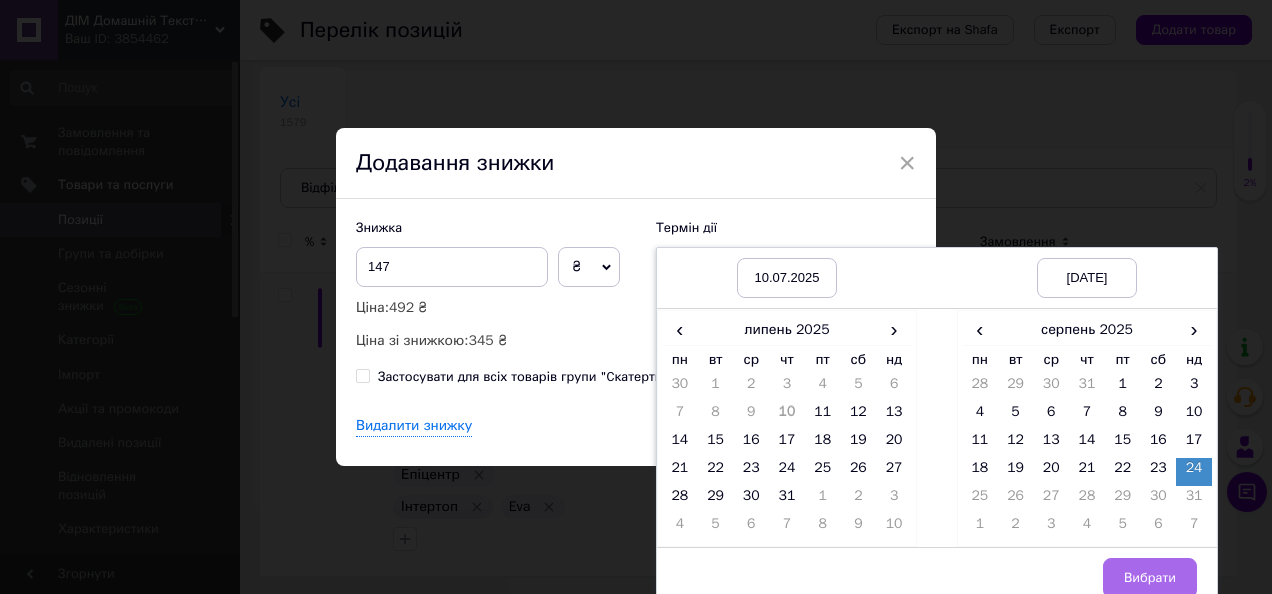 click on "Вибрати" at bounding box center (1150, 578) 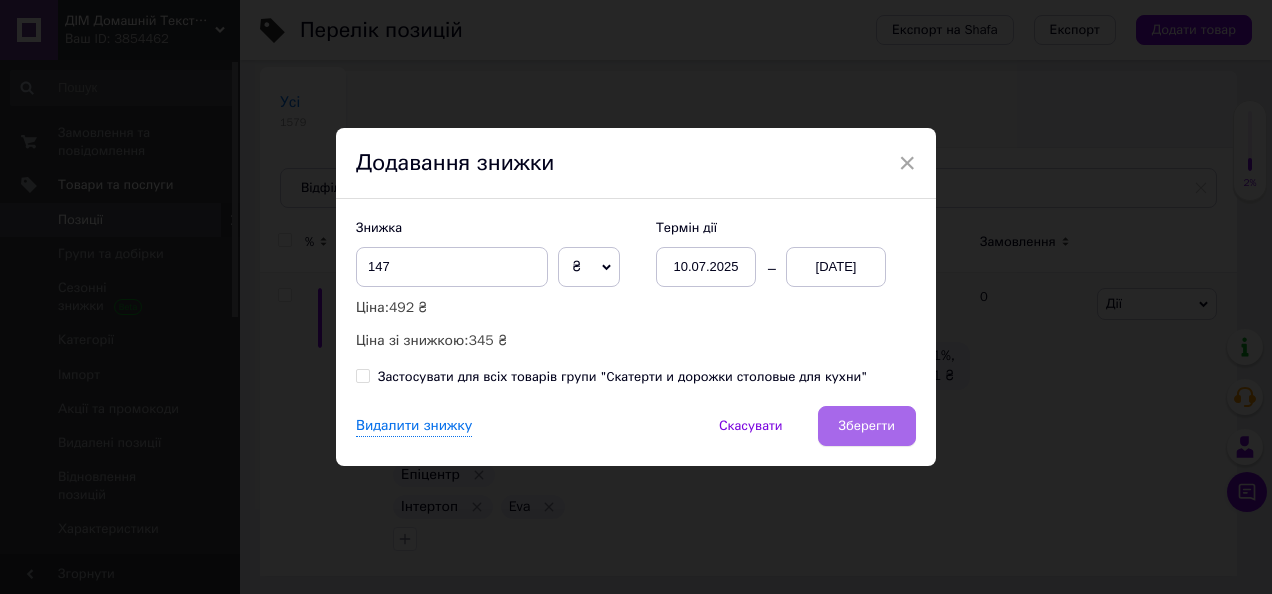 click on "Зберегти" at bounding box center [867, 426] 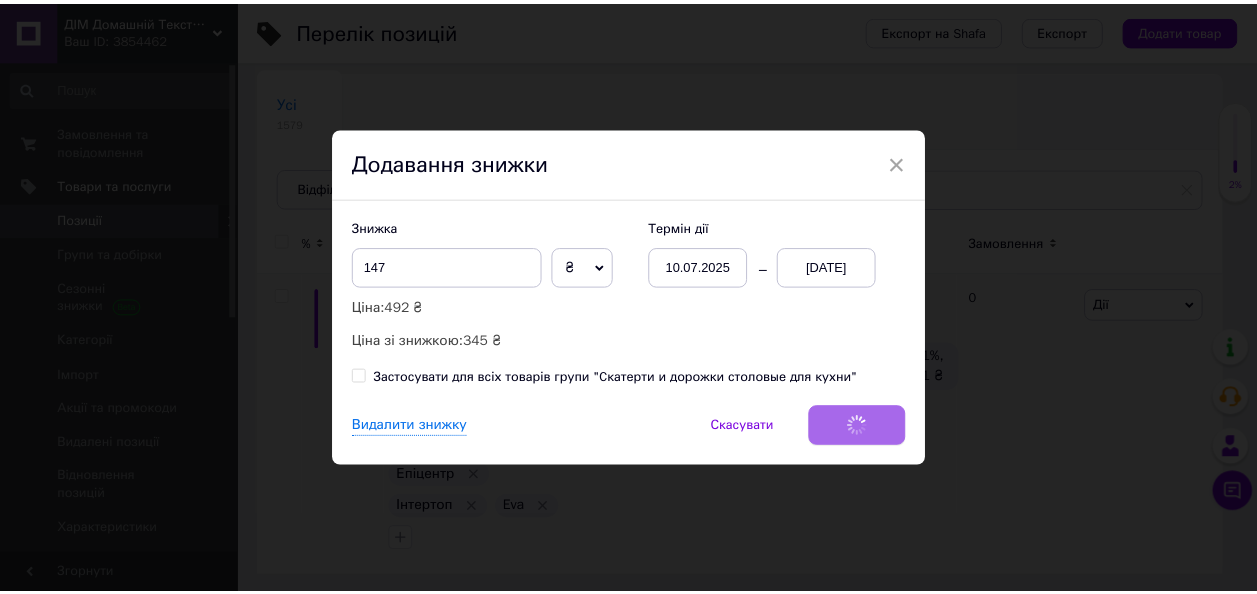 scroll, scrollTop: 102, scrollLeft: 0, axis: vertical 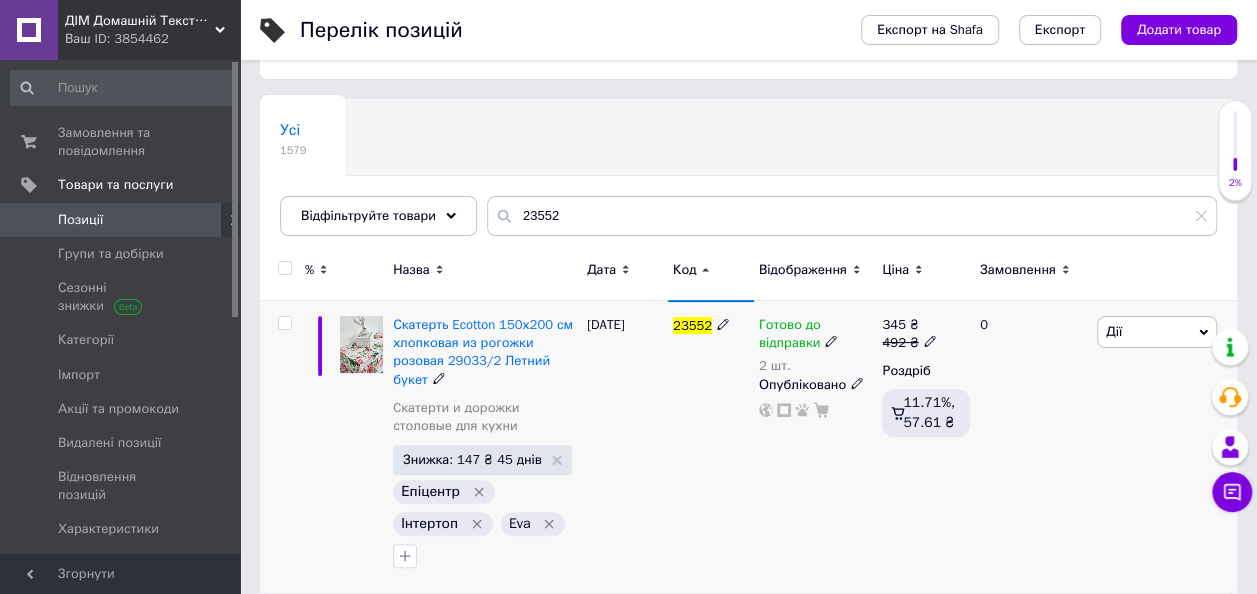 click on "23552" at bounding box center [711, 447] 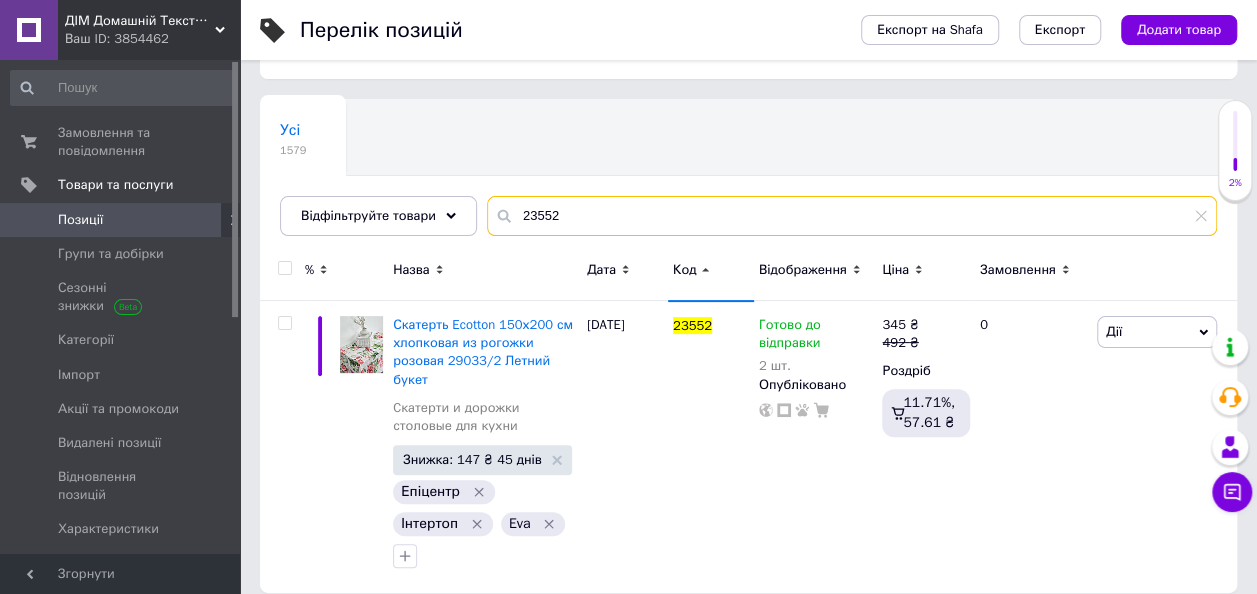 click on "23552" at bounding box center (852, 216) 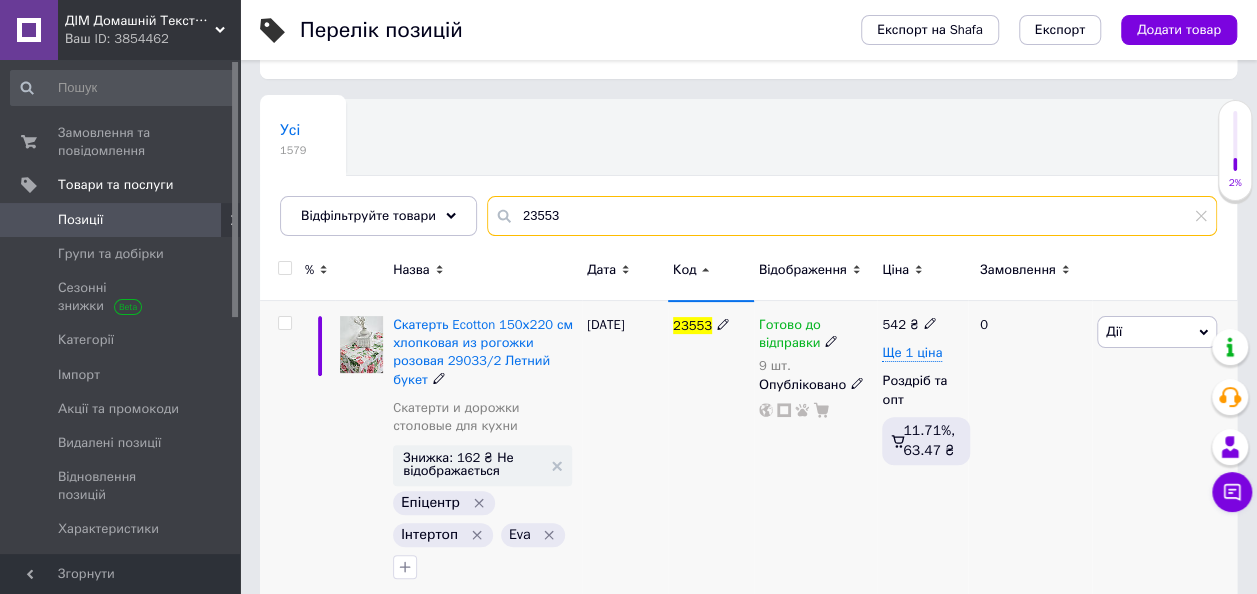 type on "23553" 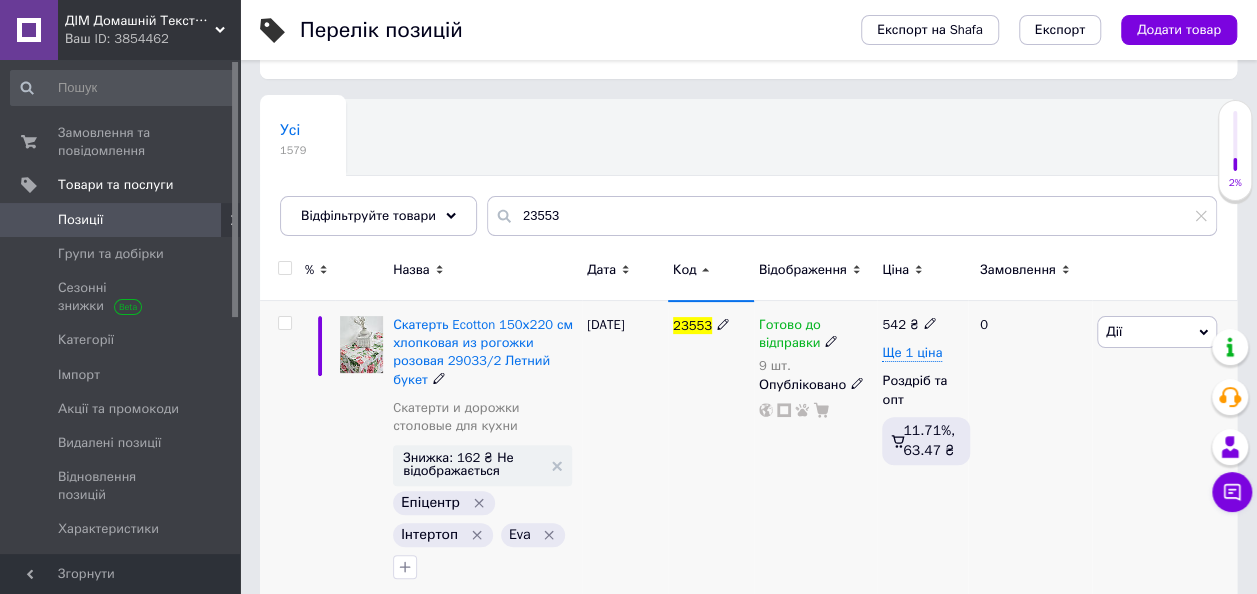 click on "9 шт." at bounding box center [816, 366] 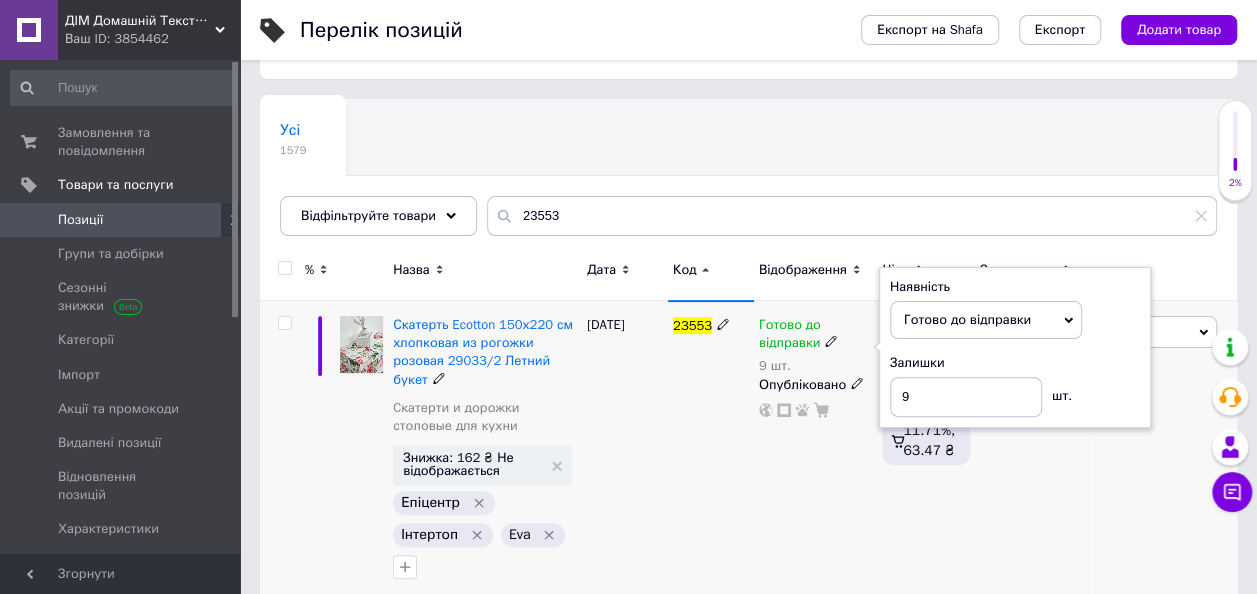 click on "Залишки" at bounding box center [1015, 363] 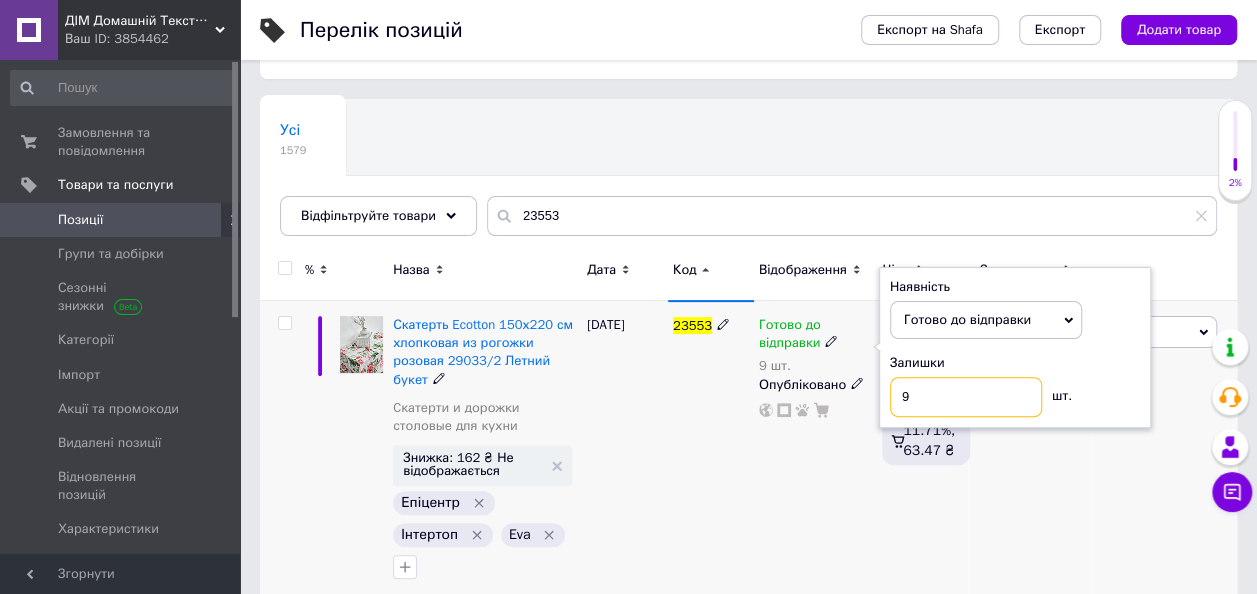 drag, startPoint x: 865, startPoint y: 386, endPoint x: 802, endPoint y: 387, distance: 63.007935 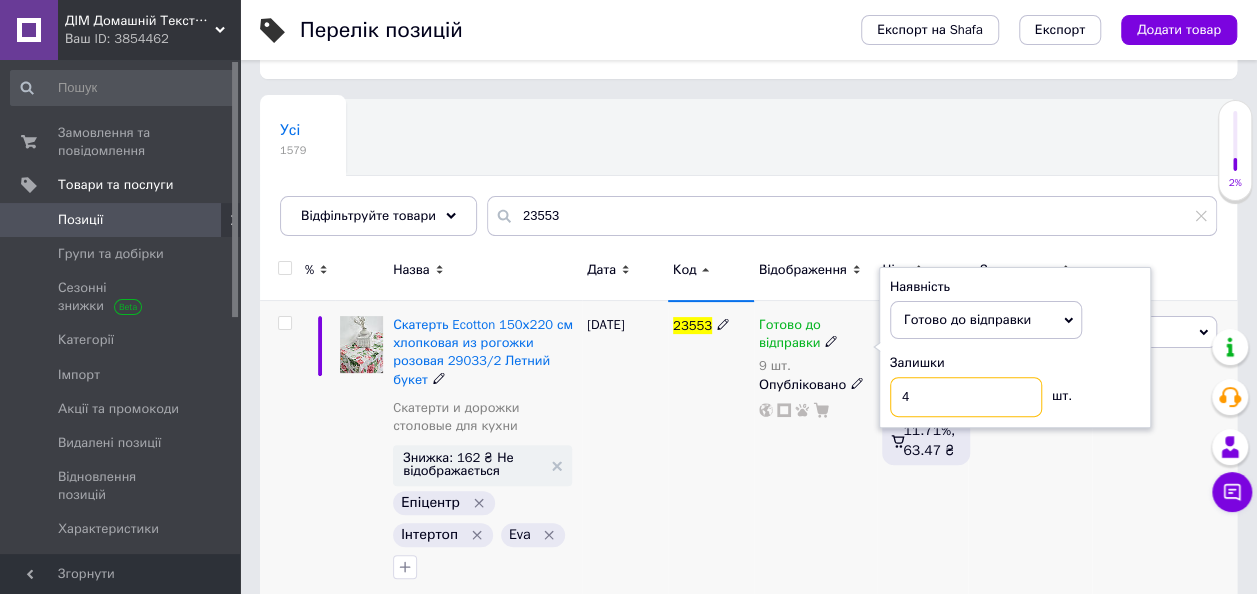 type on "4" 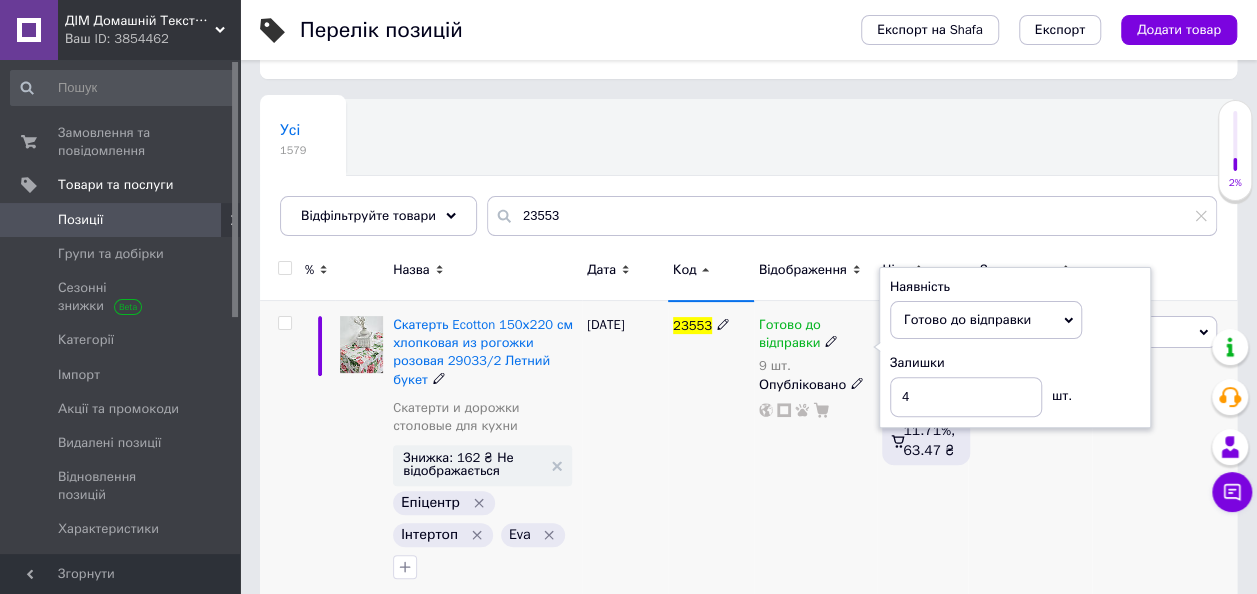 click on "23553" at bounding box center (711, 453) 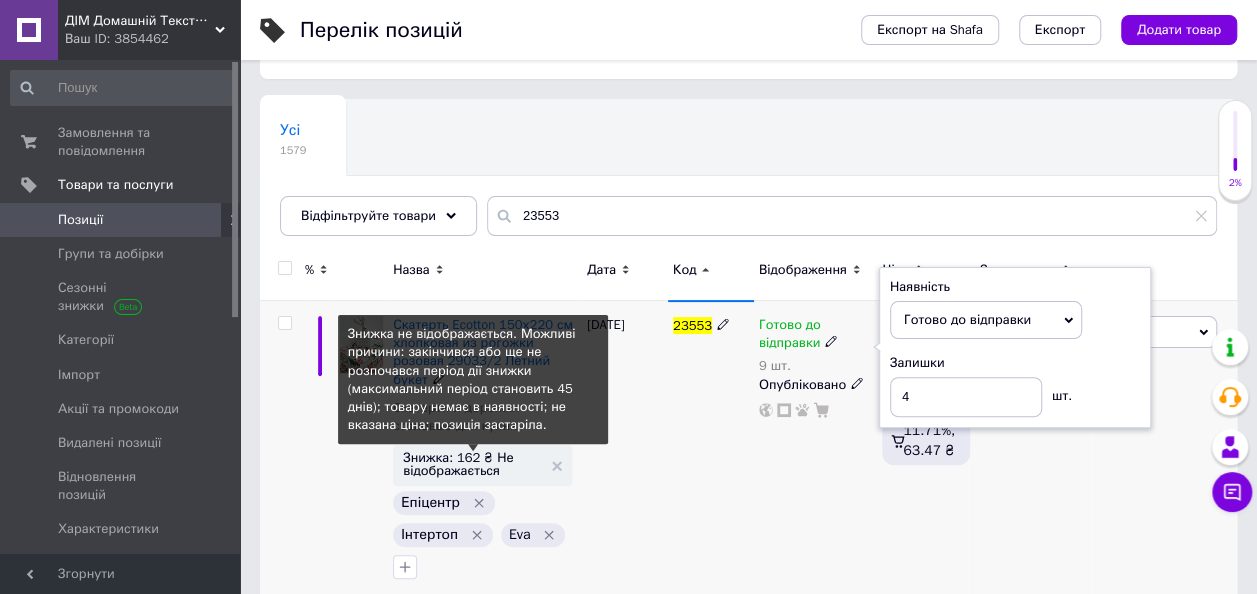 click on "Знижка: 162 ₴ Не відображається" at bounding box center [472, 464] 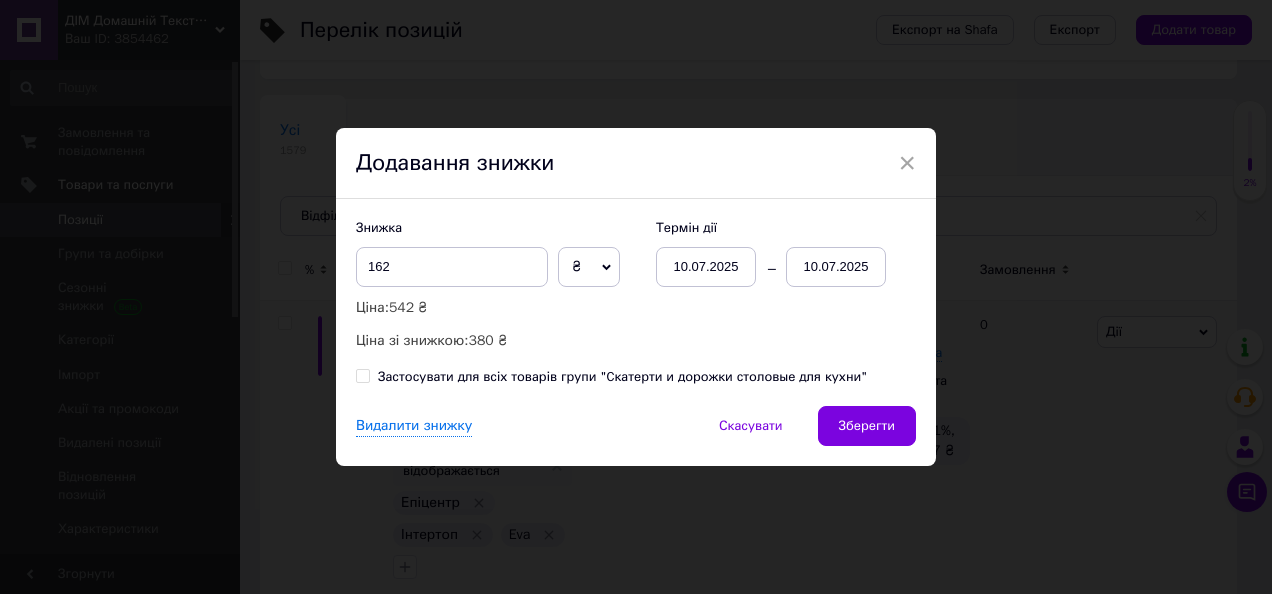 click on "Термін дії [DATE] [DATE]" at bounding box center (776, 253) 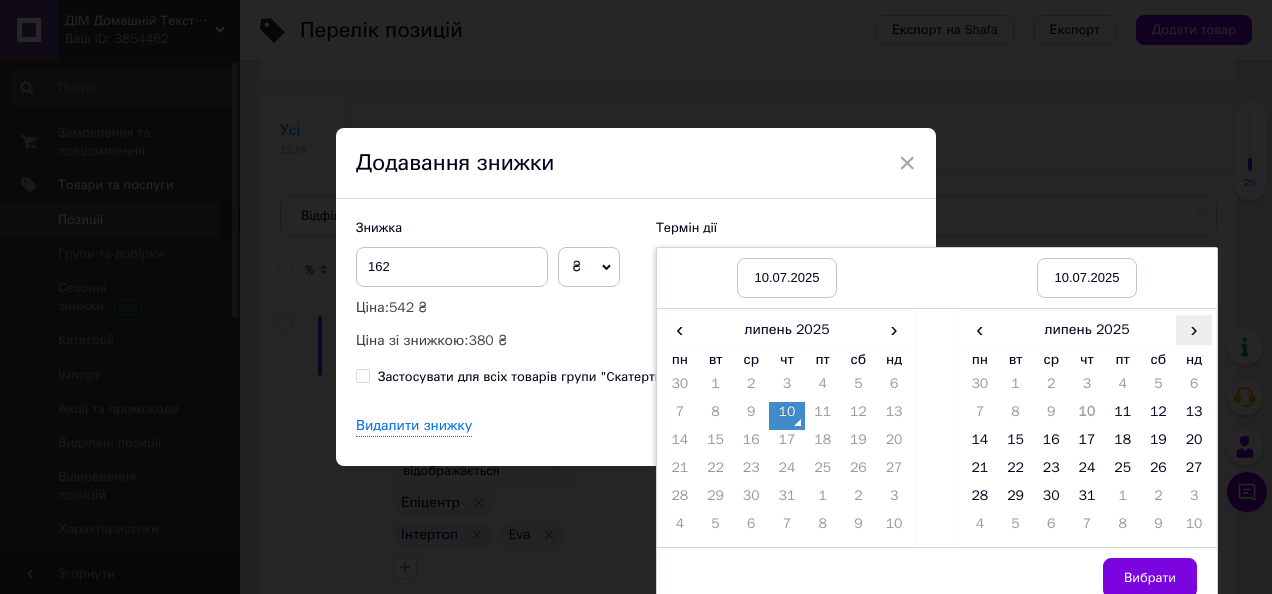 click on "›" at bounding box center (1194, 329) 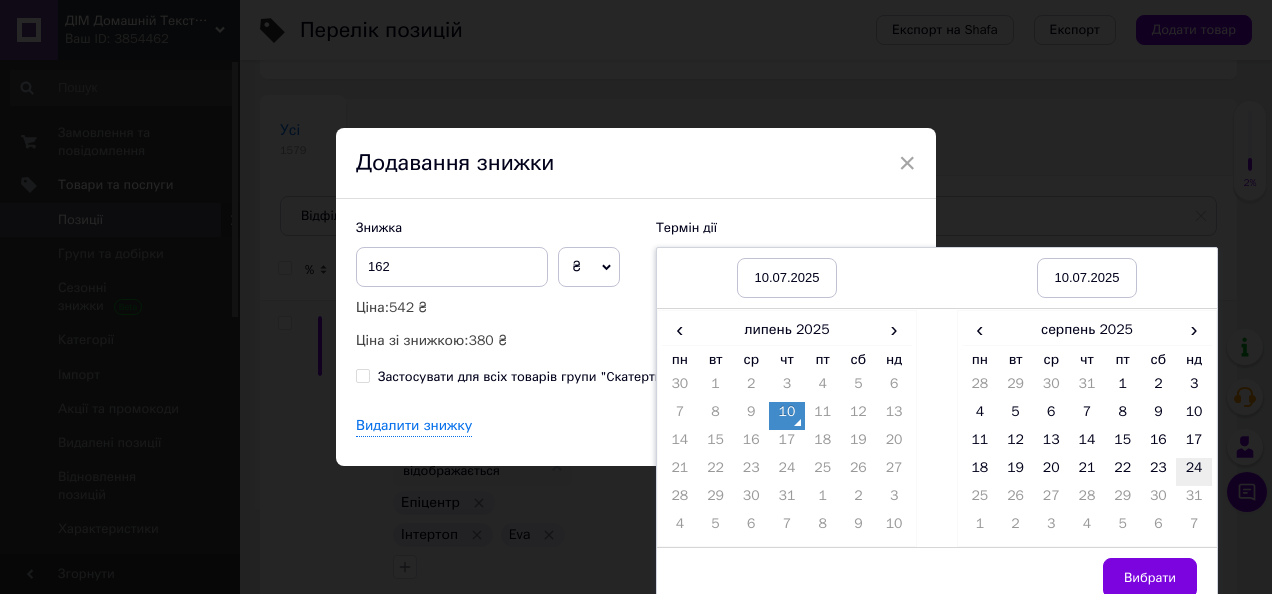 click on "24" at bounding box center (1194, 472) 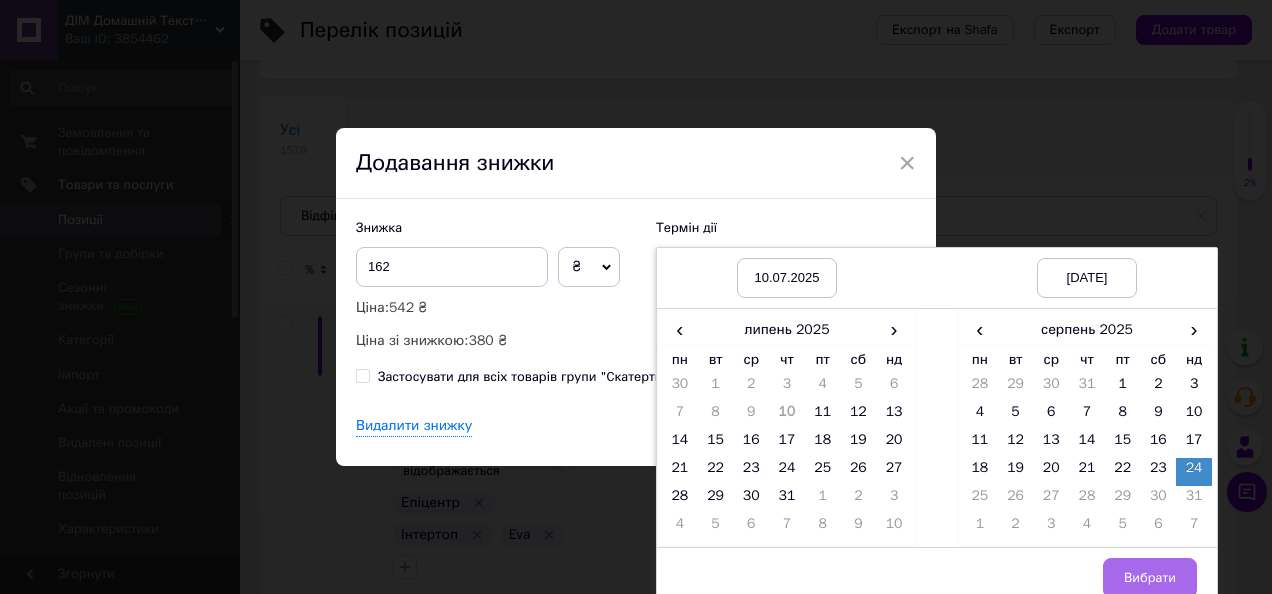 click on "Вибрати" at bounding box center (1150, 578) 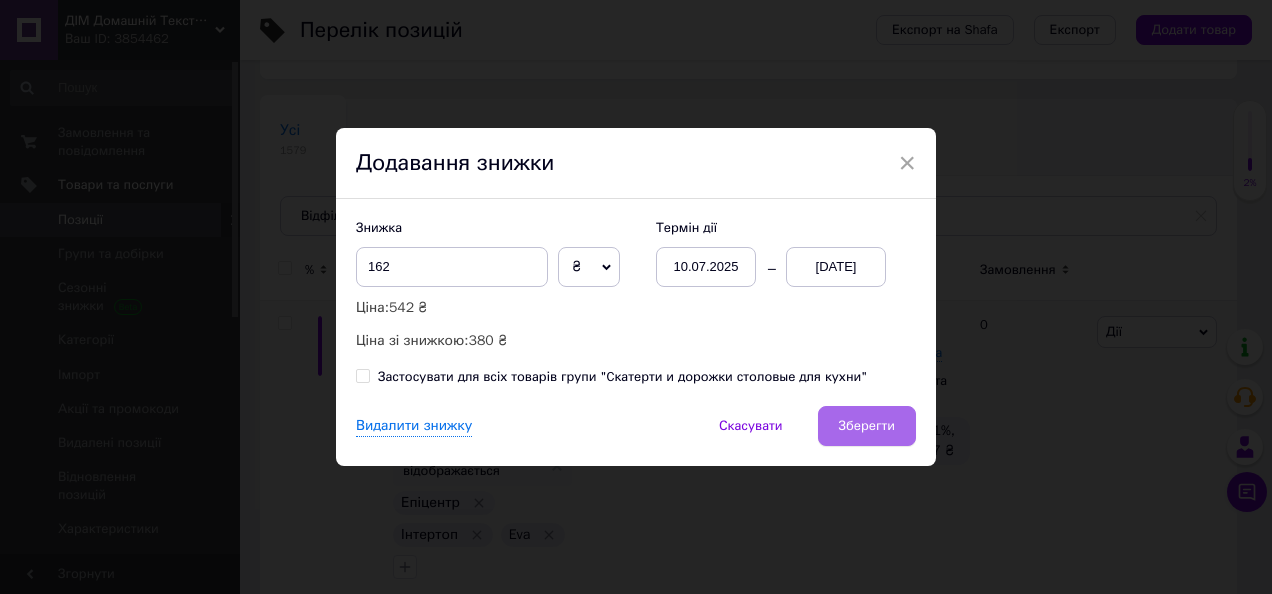 click on "Зберегти" at bounding box center (867, 426) 